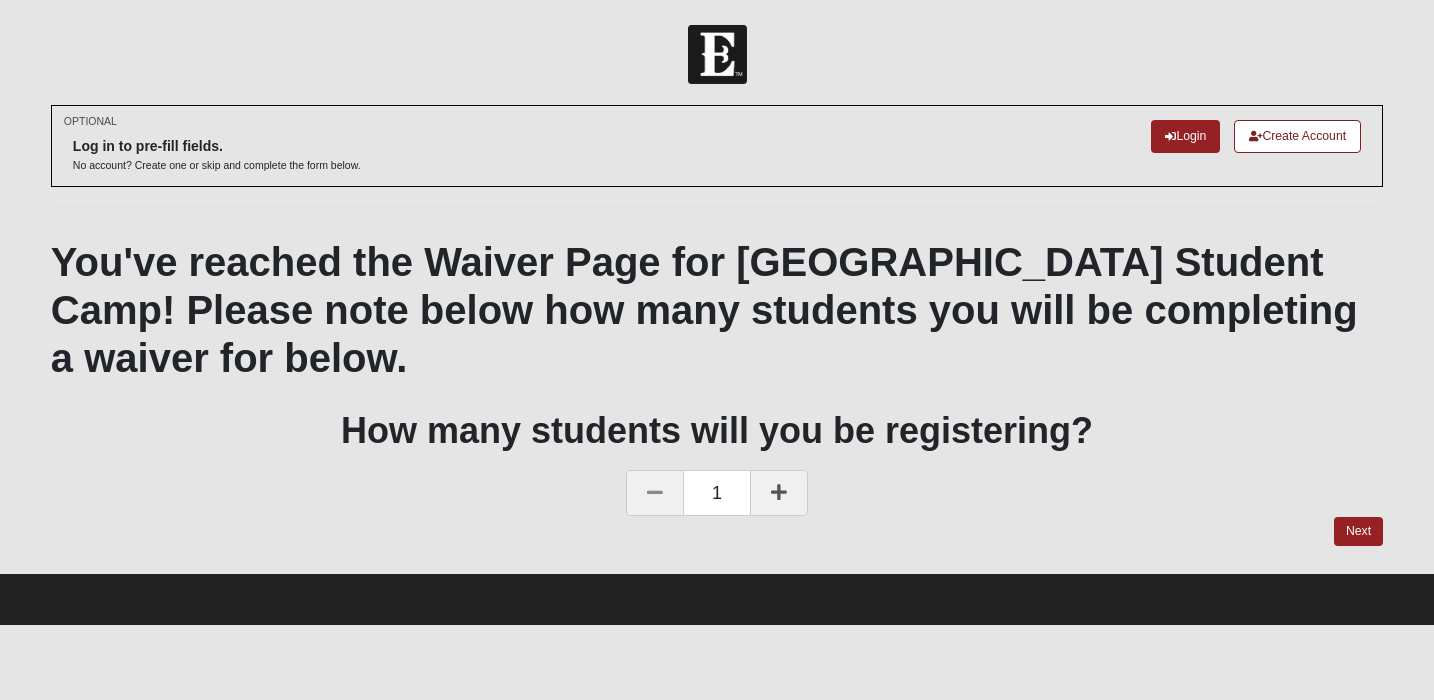 scroll, scrollTop: 0, scrollLeft: 0, axis: both 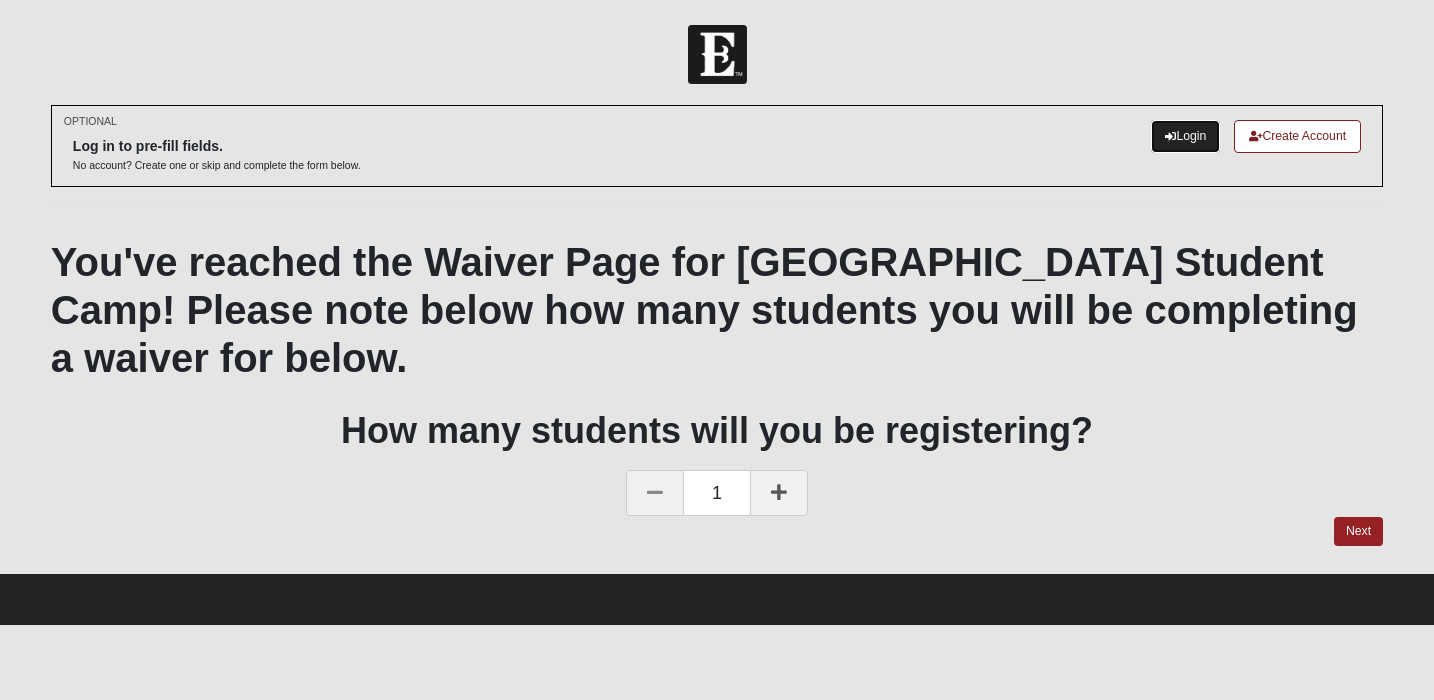 click on "Login" at bounding box center (1185, 136) 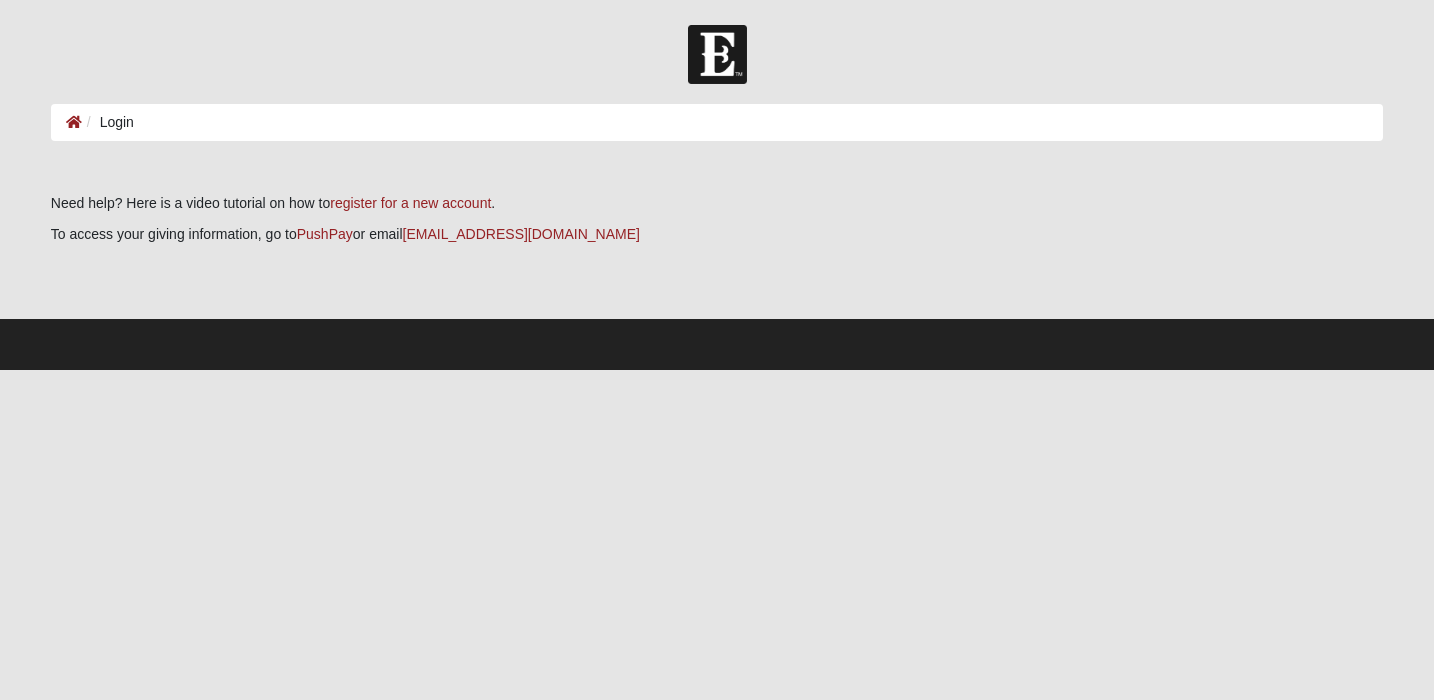 scroll, scrollTop: 0, scrollLeft: 0, axis: both 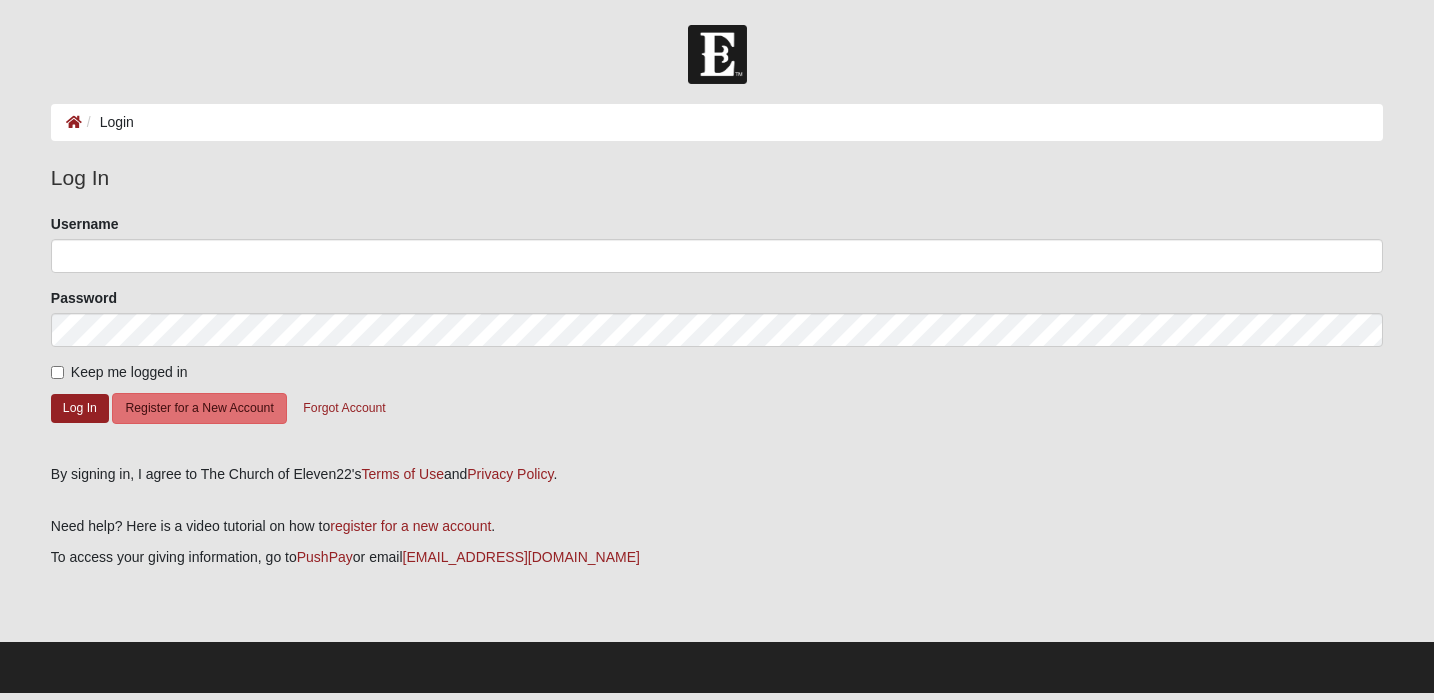 click on "Login" at bounding box center (717, 122) 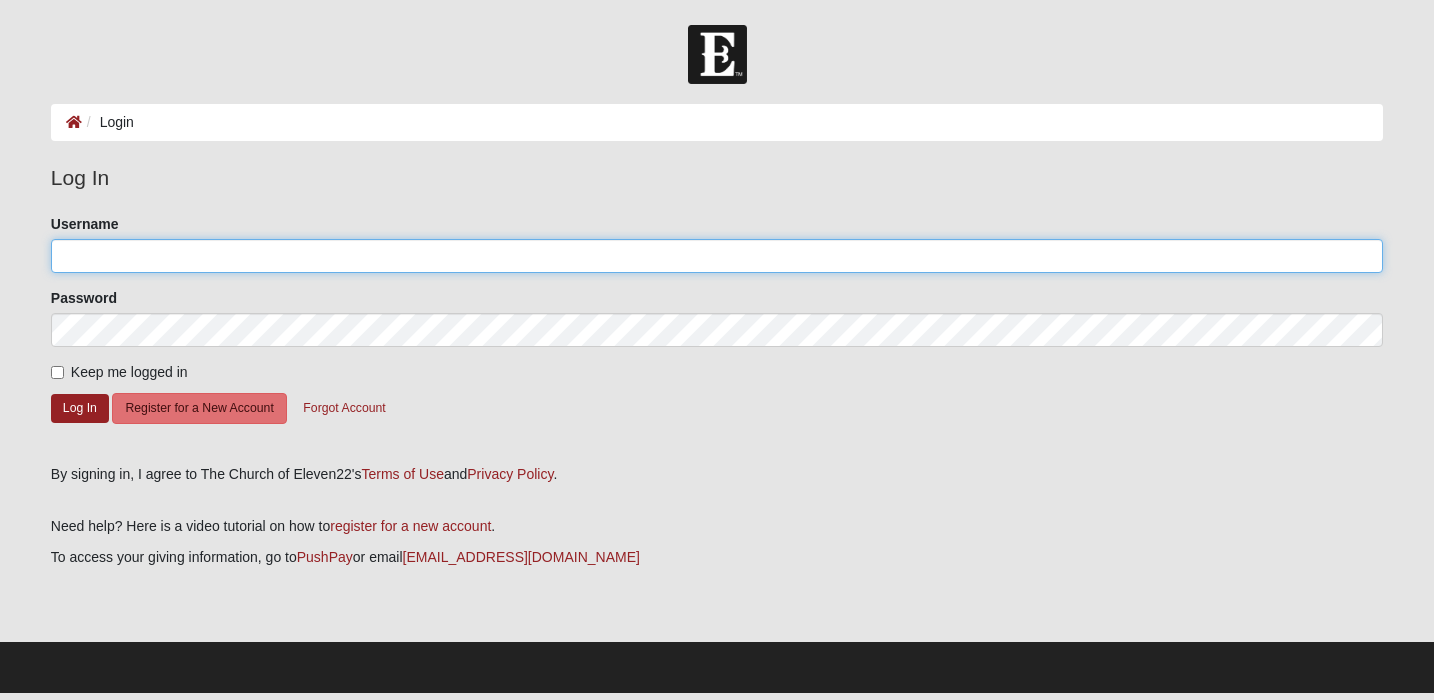 type on "[EMAIL_ADDRESS][DOMAIN_NAME]" 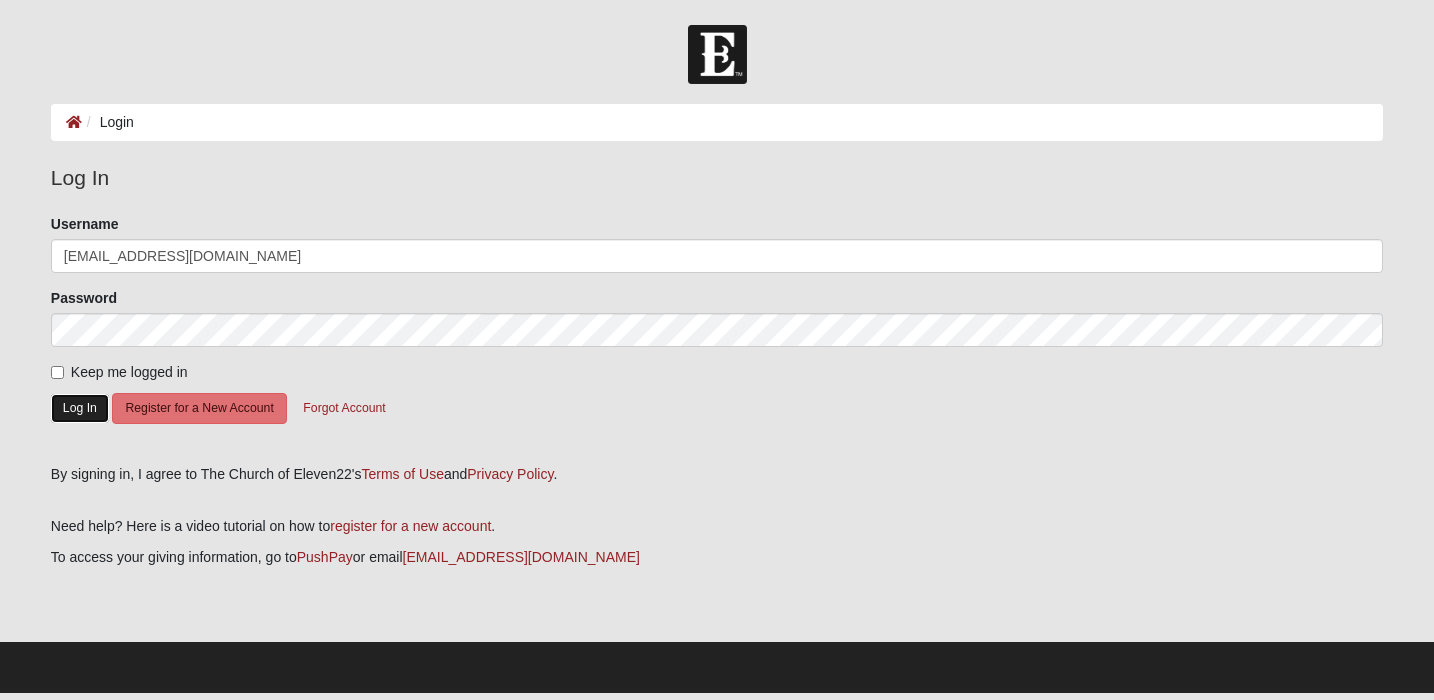 click on "Log In" 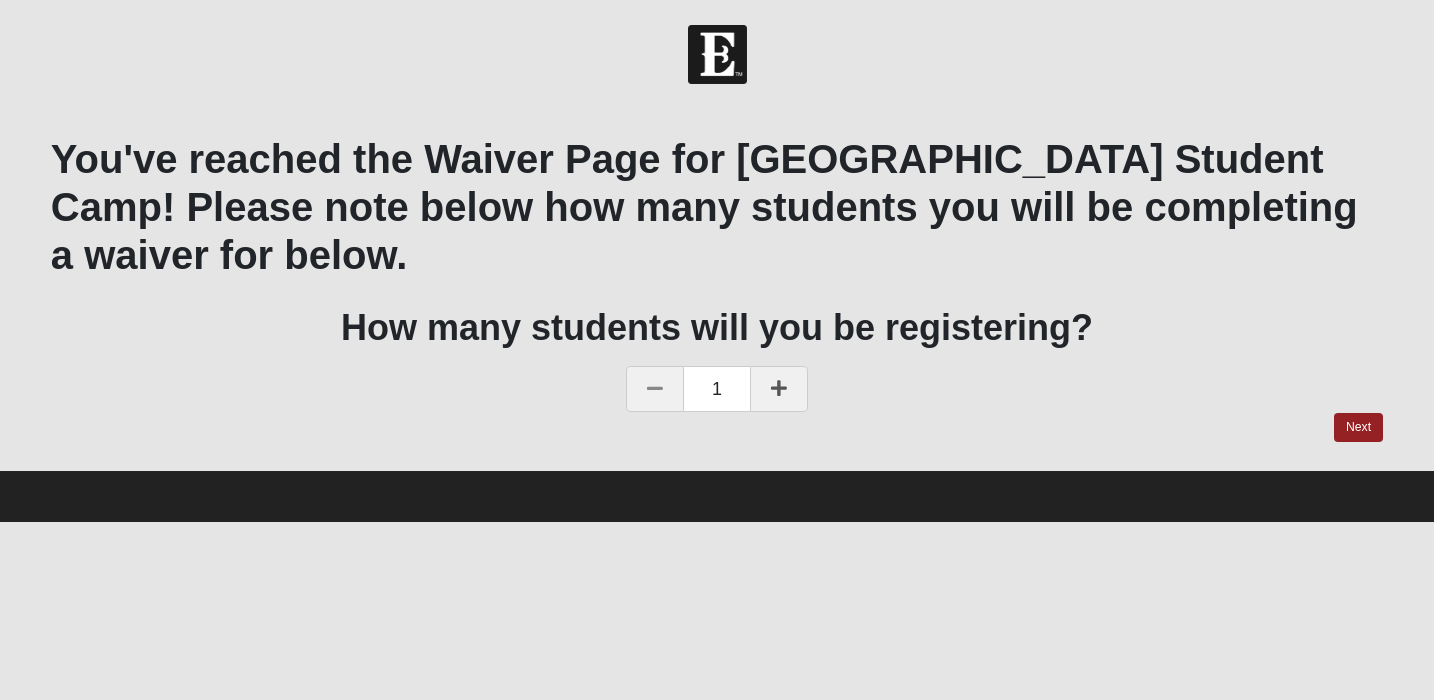 scroll, scrollTop: 0, scrollLeft: 0, axis: both 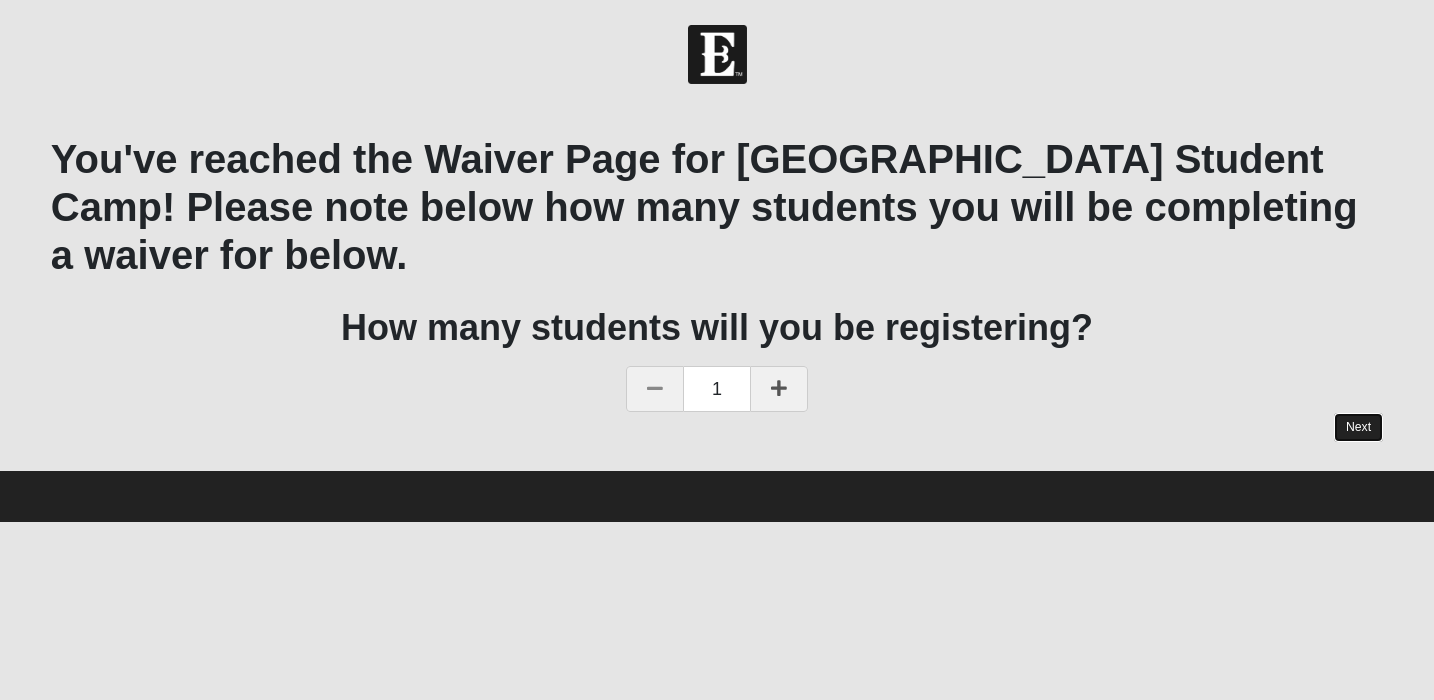click on "Next" at bounding box center (1358, 427) 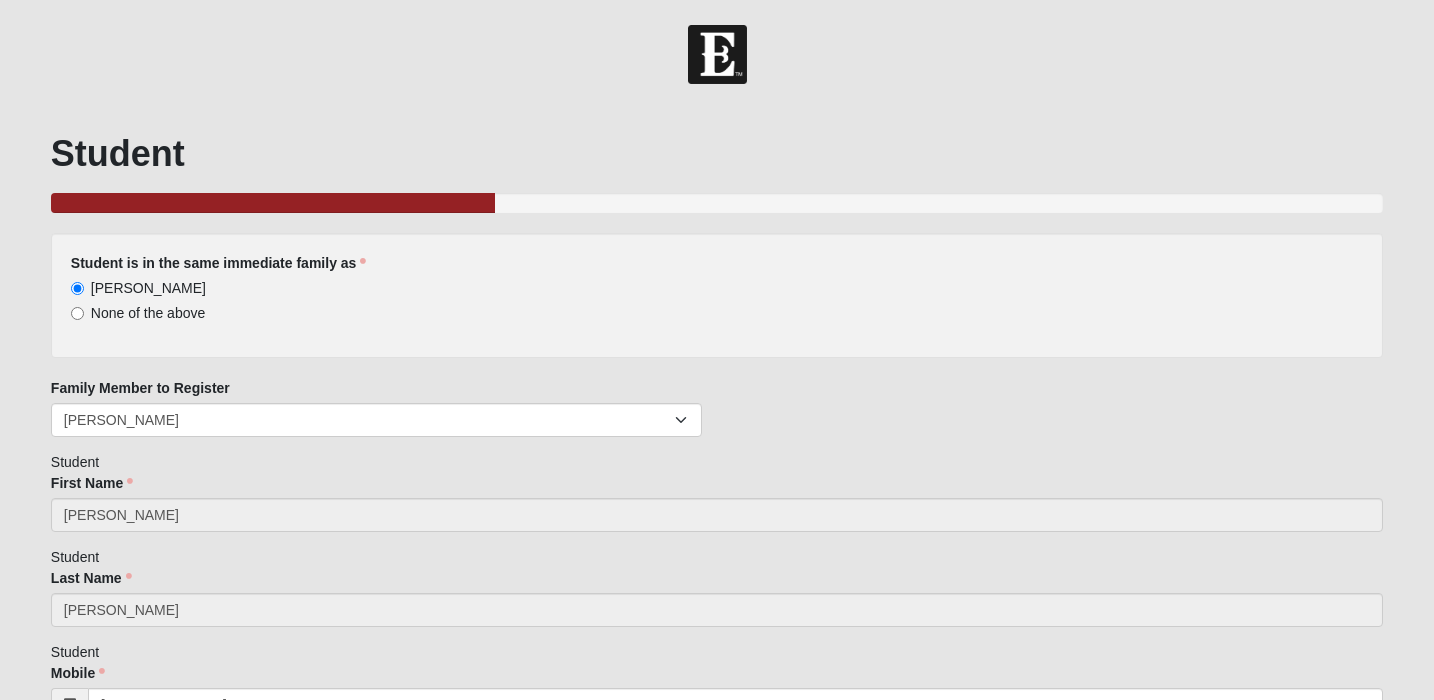 scroll, scrollTop: 162, scrollLeft: 0, axis: vertical 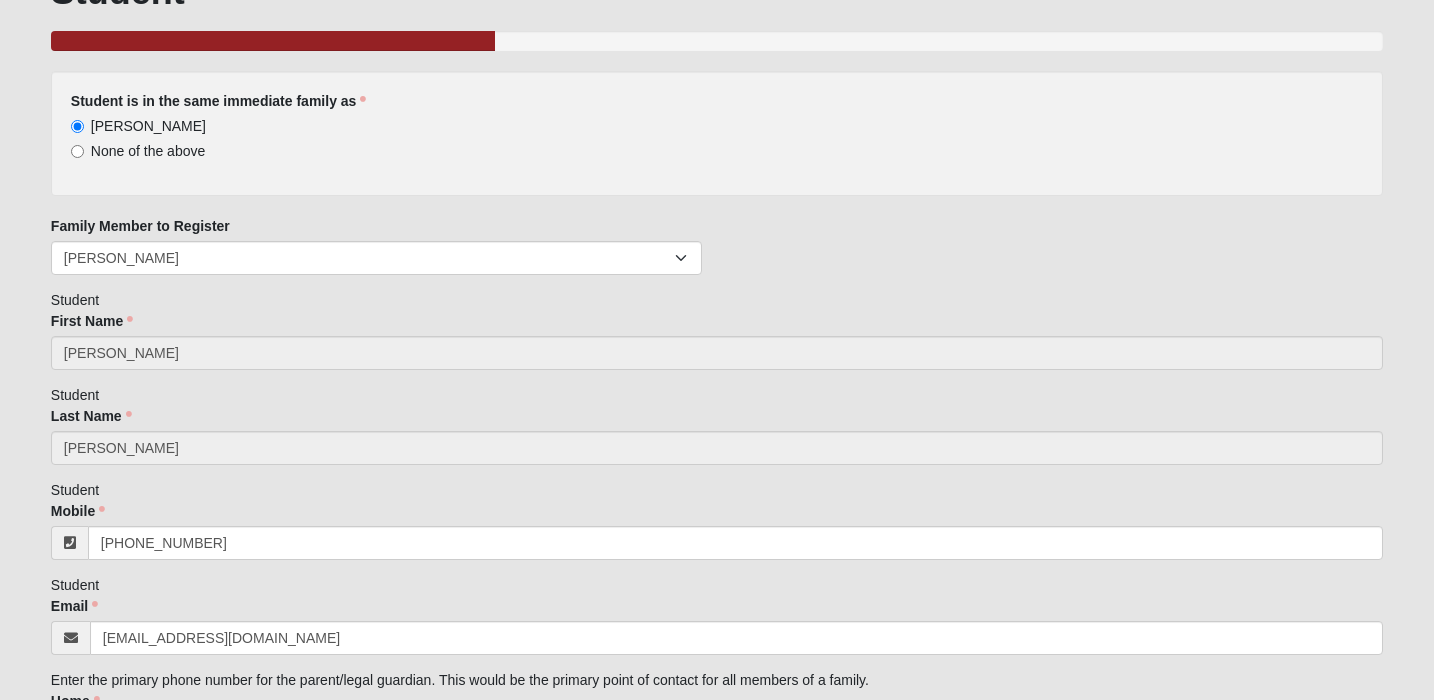 click on "None of the above" at bounding box center [148, 151] 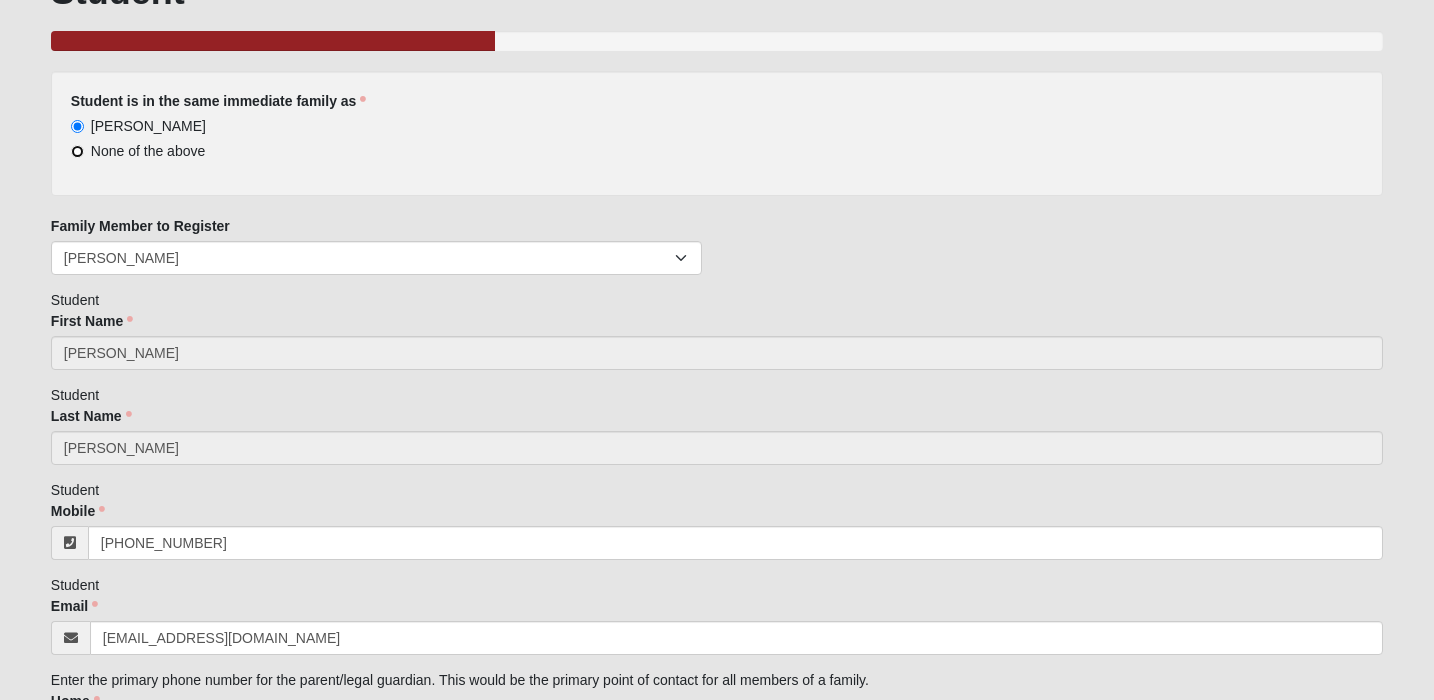 click on "None of the above" at bounding box center (77, 151) 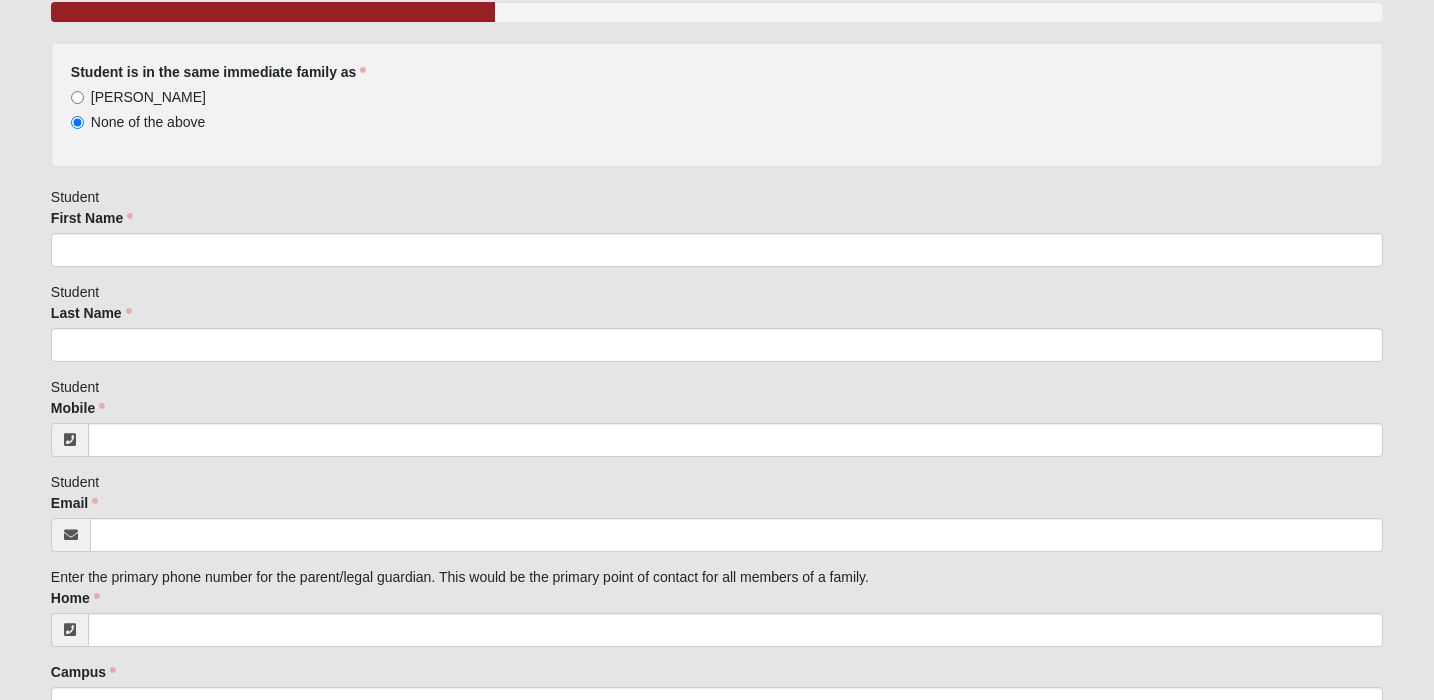 scroll, scrollTop: 190, scrollLeft: 0, axis: vertical 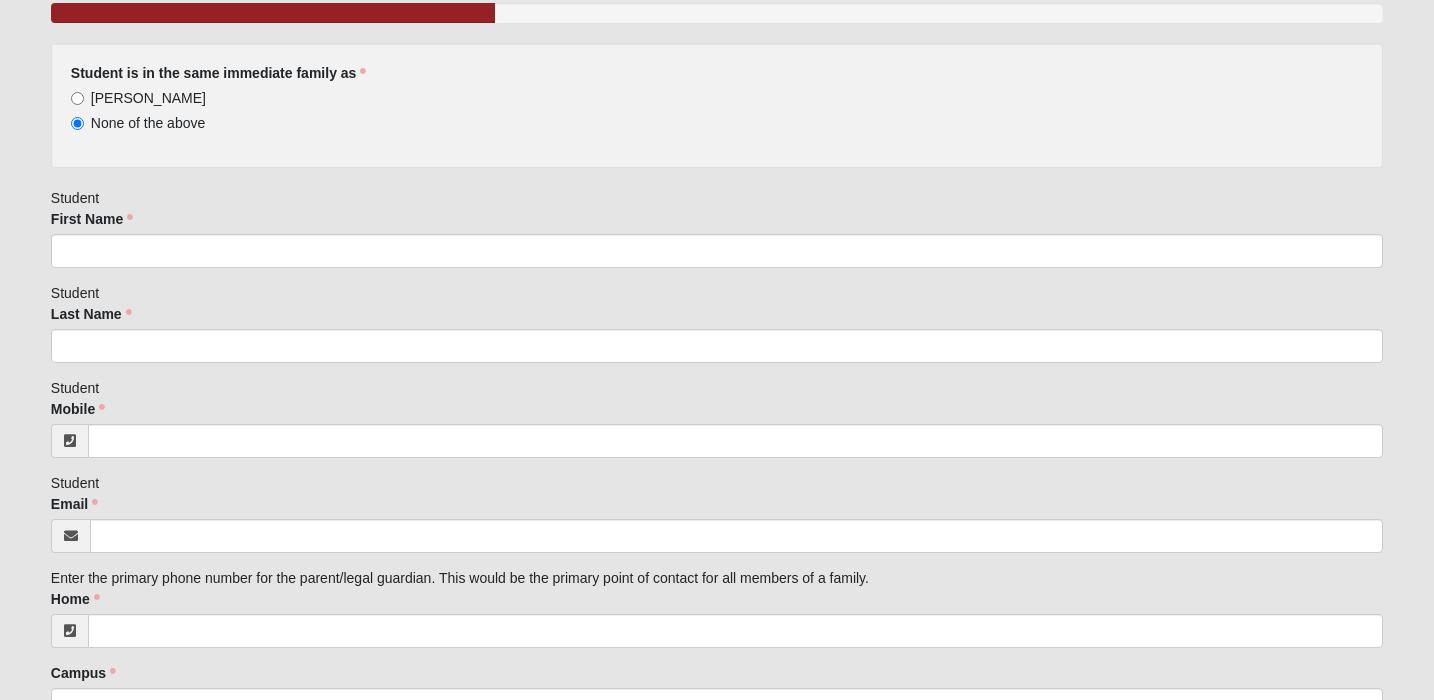 click on "Jessica Smith" at bounding box center [138, 98] 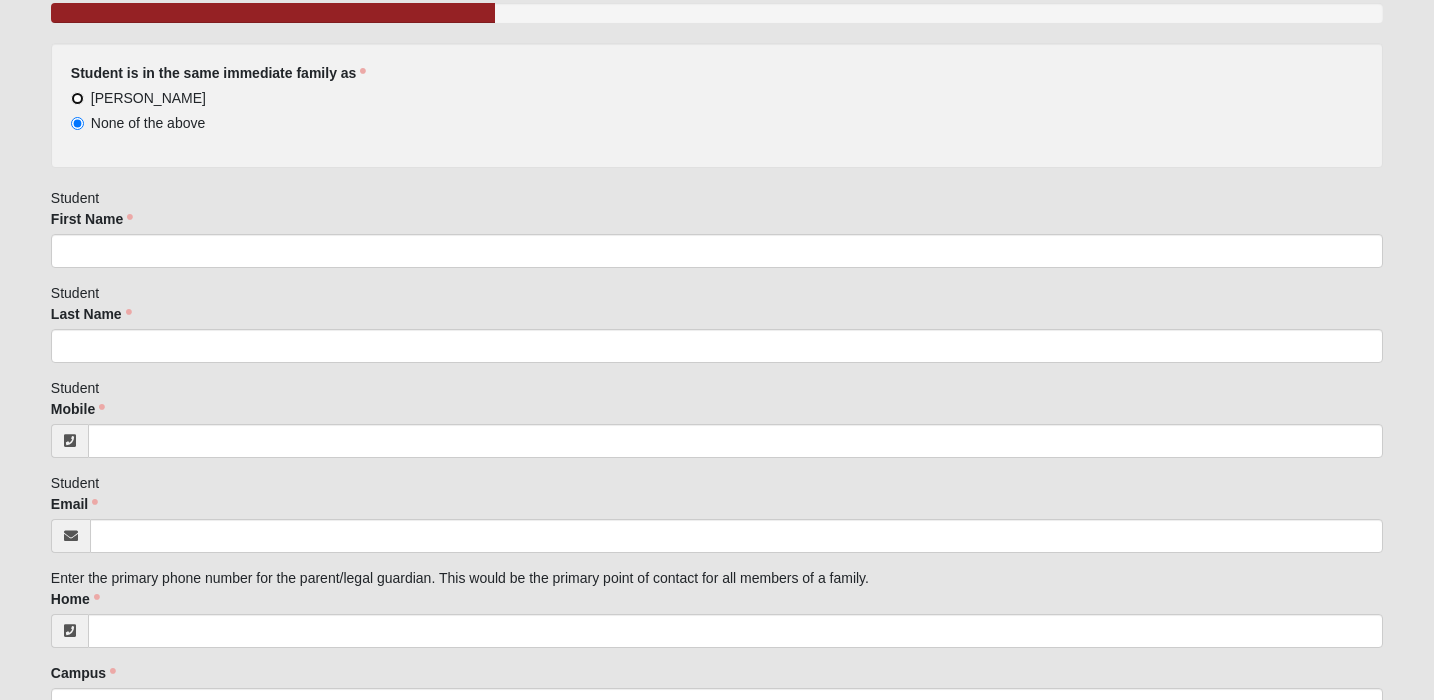 click on "Jessica Smith" at bounding box center (77, 98) 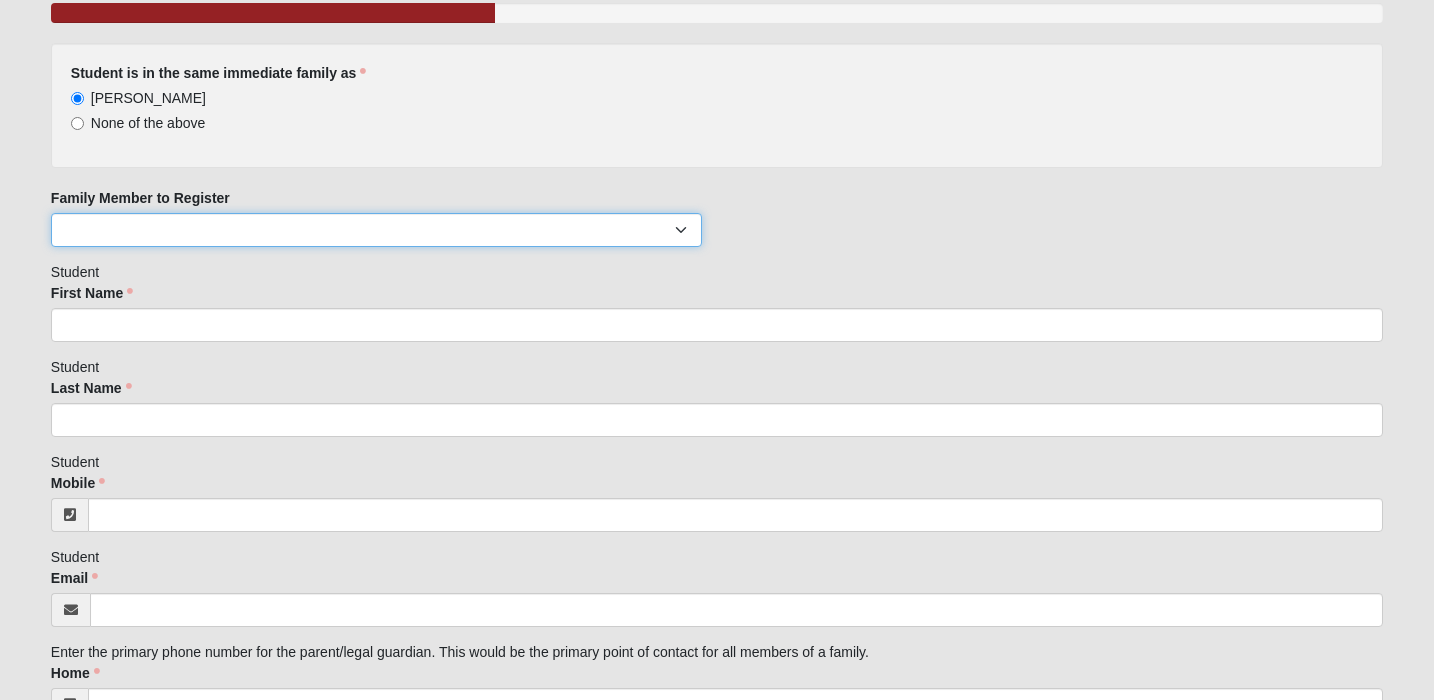 click on "Jessica Smith
Raegan Dudney
Bailey Smith
Brenton Smith
Ella Dudney" at bounding box center (376, 230) 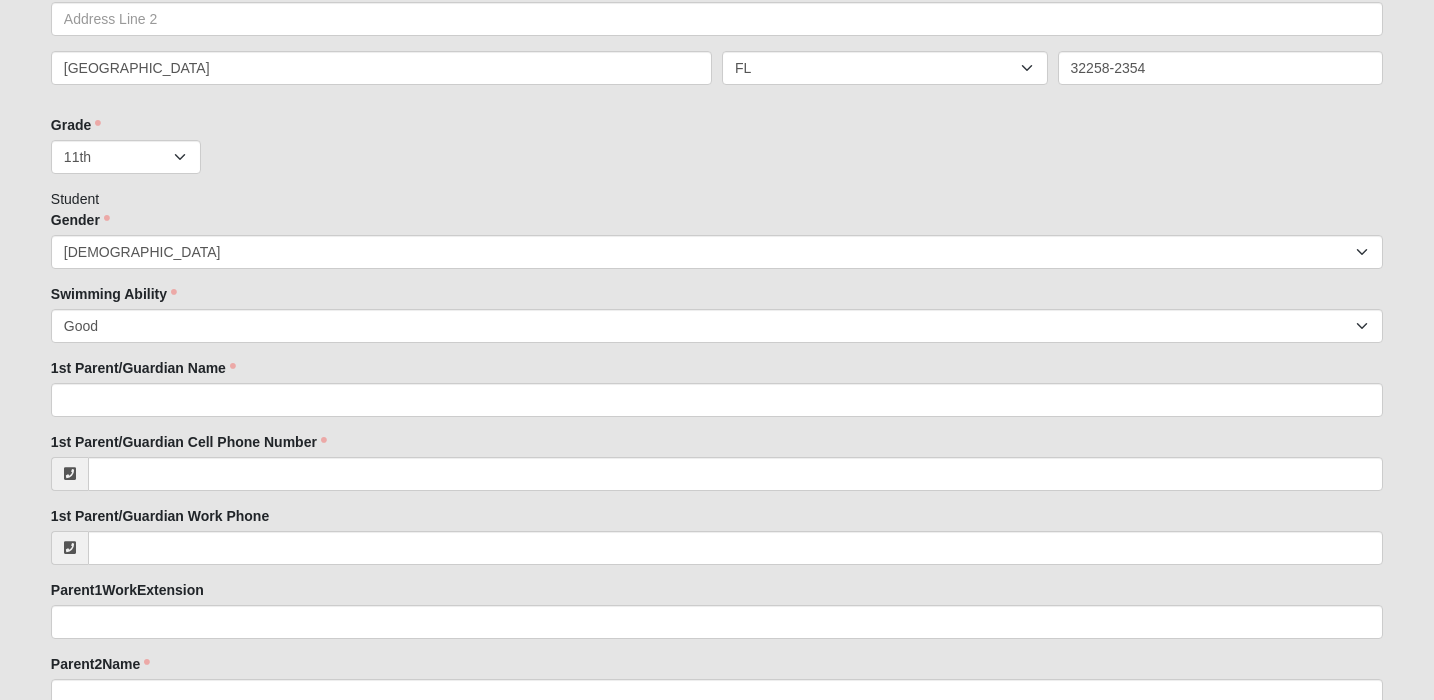 scroll, scrollTop: 1254, scrollLeft: 0, axis: vertical 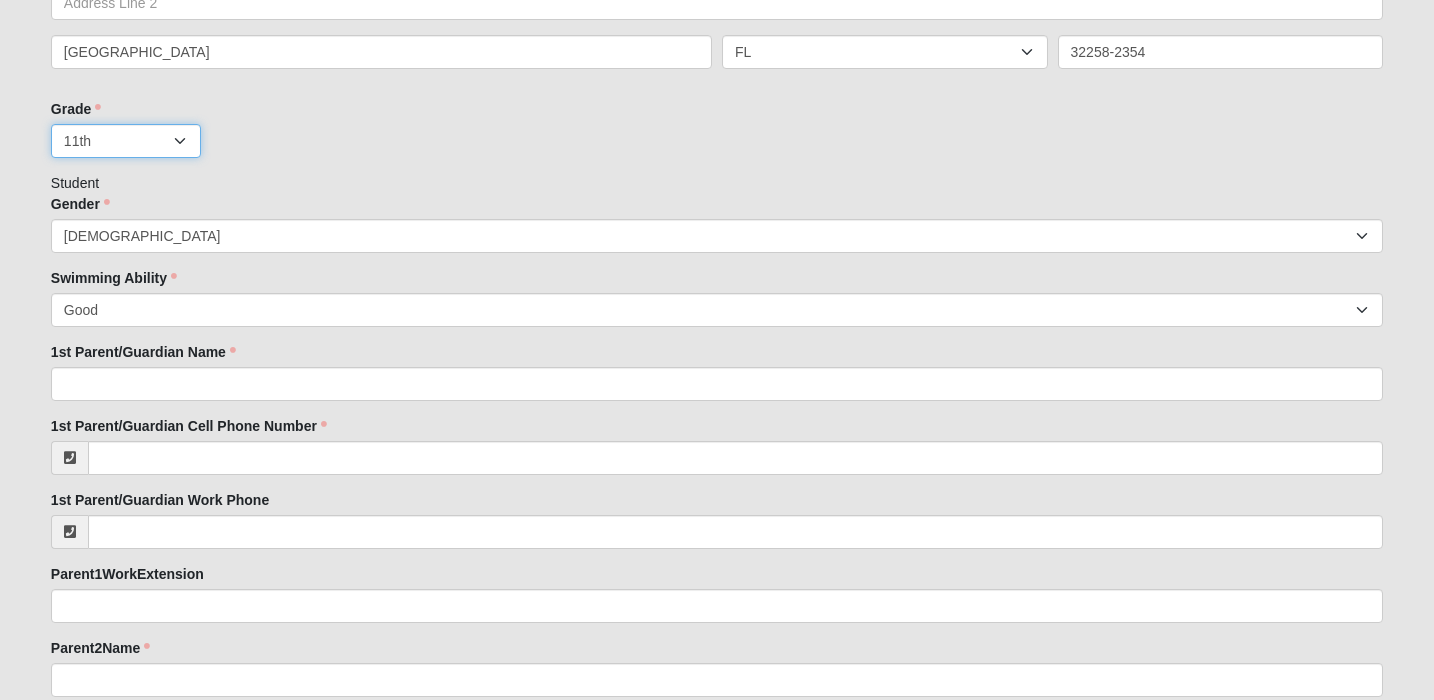 click on "K
1st
2nd
3rd
4th
5th
6th
7th
8th
9th
10th
11th
12th" at bounding box center (126, 141) 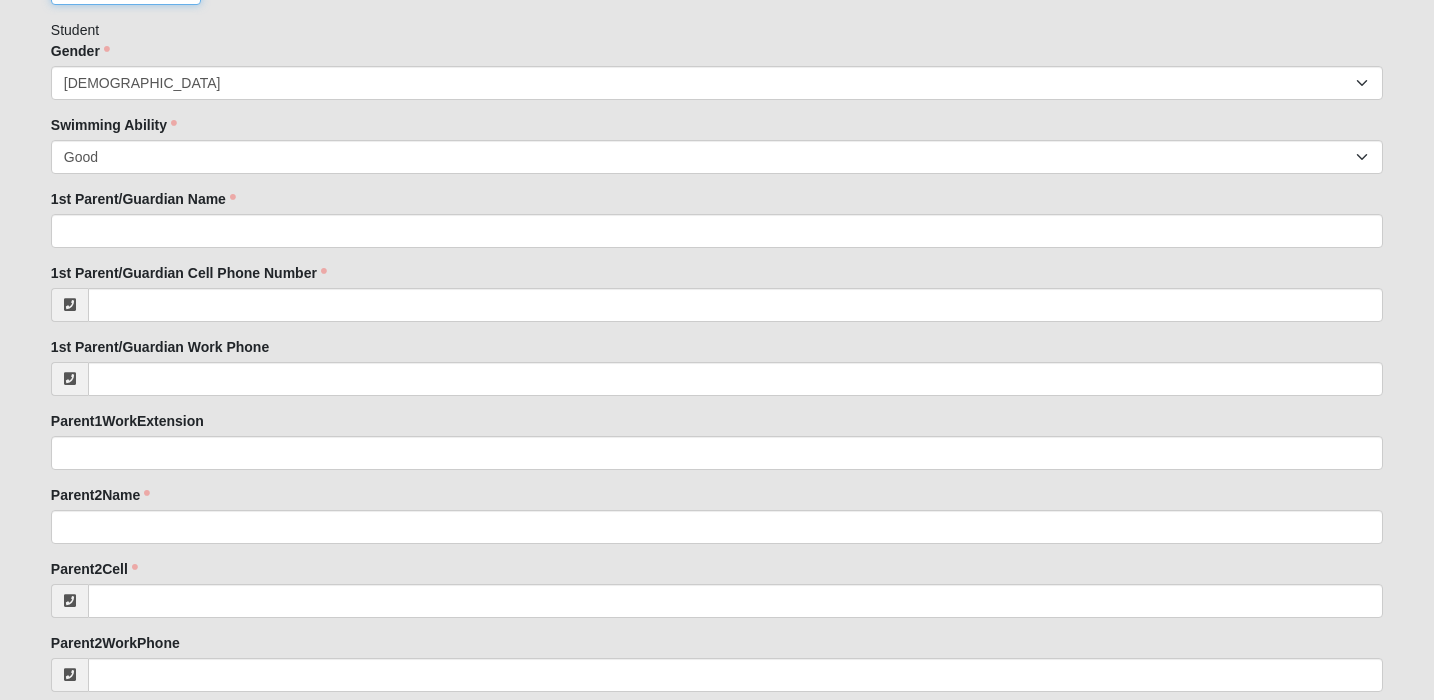 scroll, scrollTop: 1468, scrollLeft: 0, axis: vertical 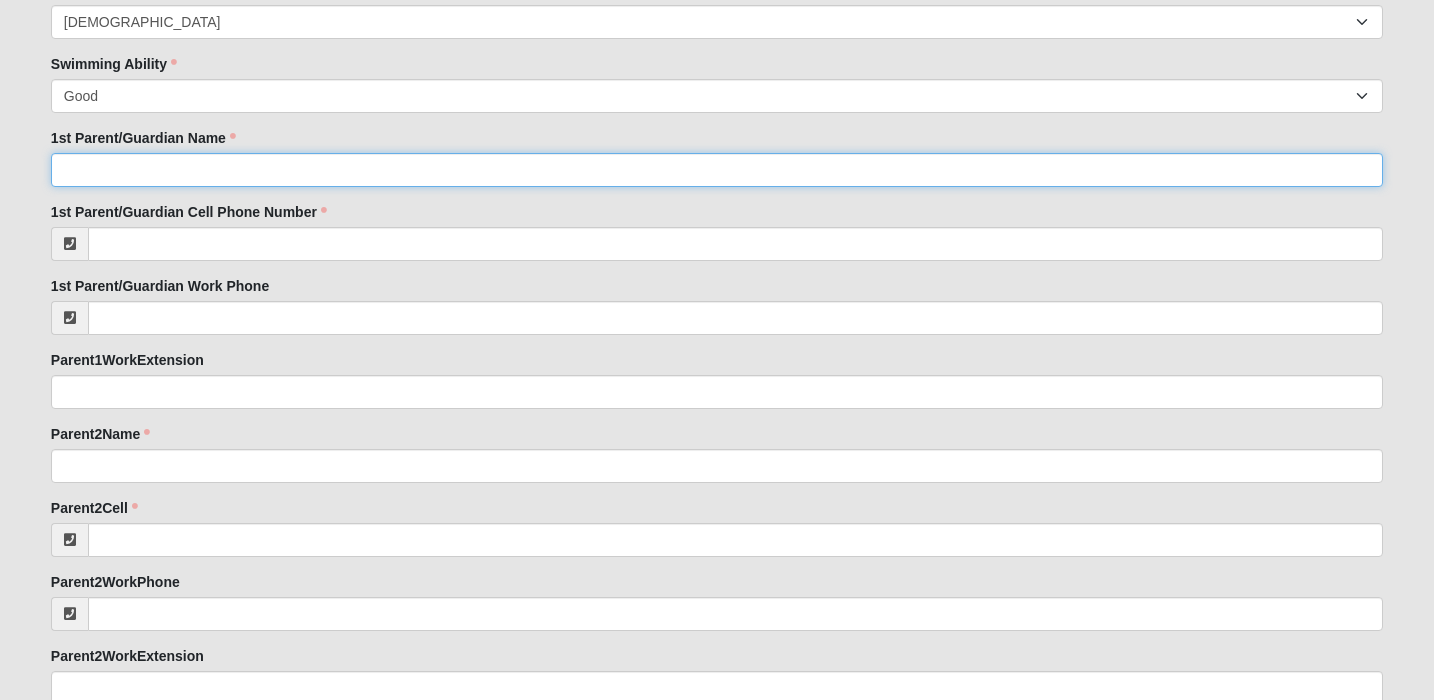 click on "1st Parent/Guardian Name" at bounding box center (717, 170) 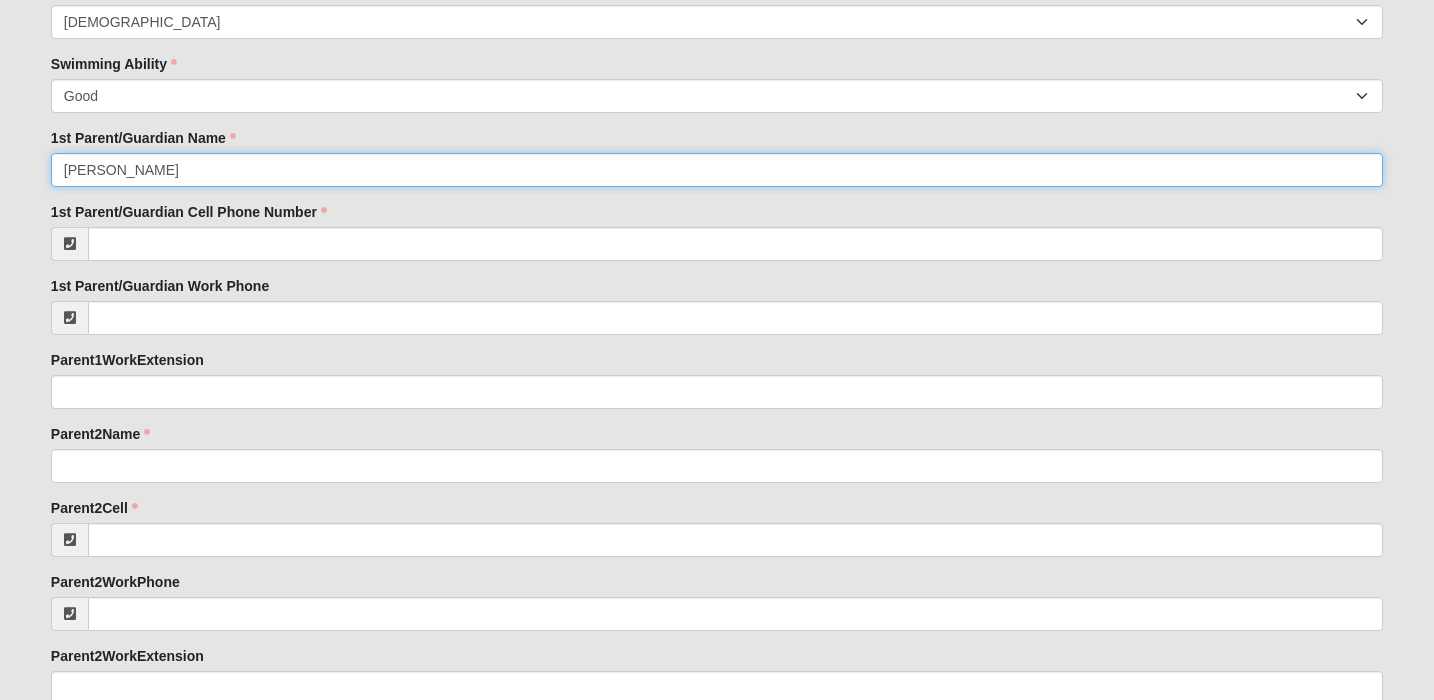 type on "Jessica Smith" 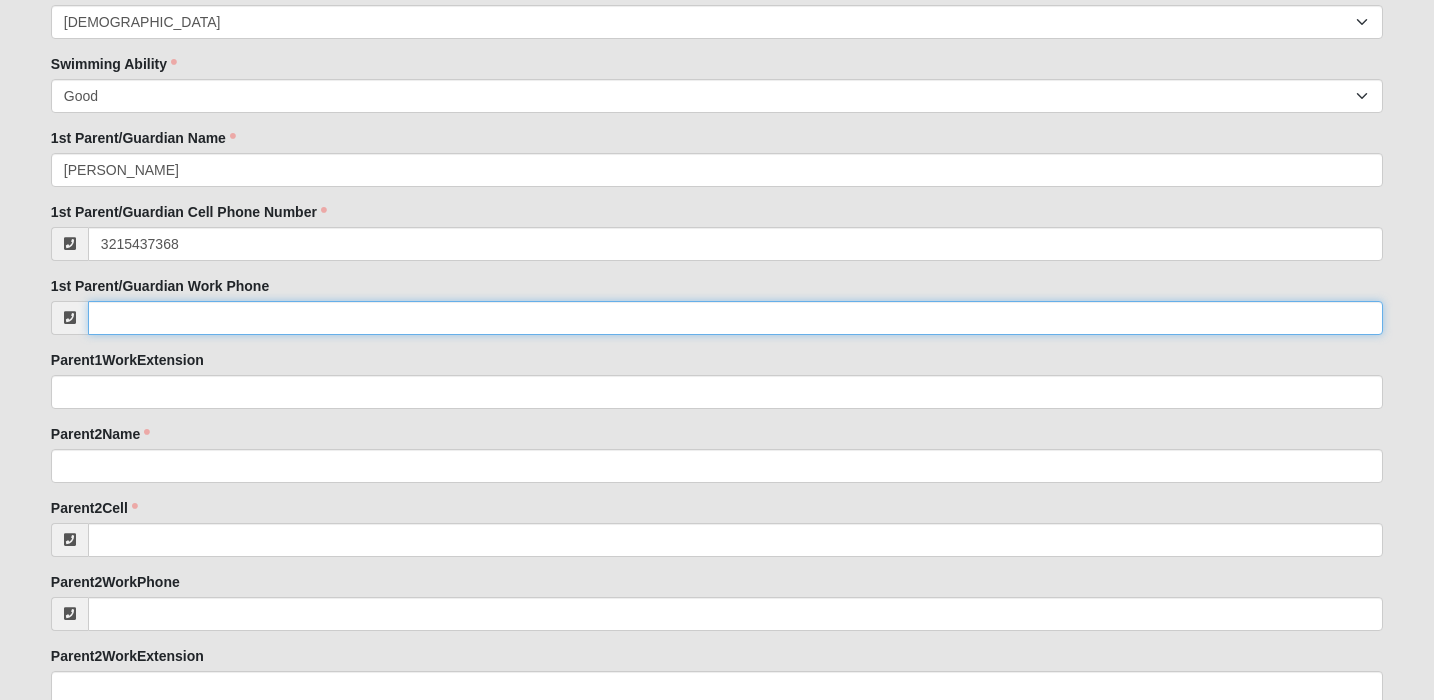 type on "(321) 543-7368" 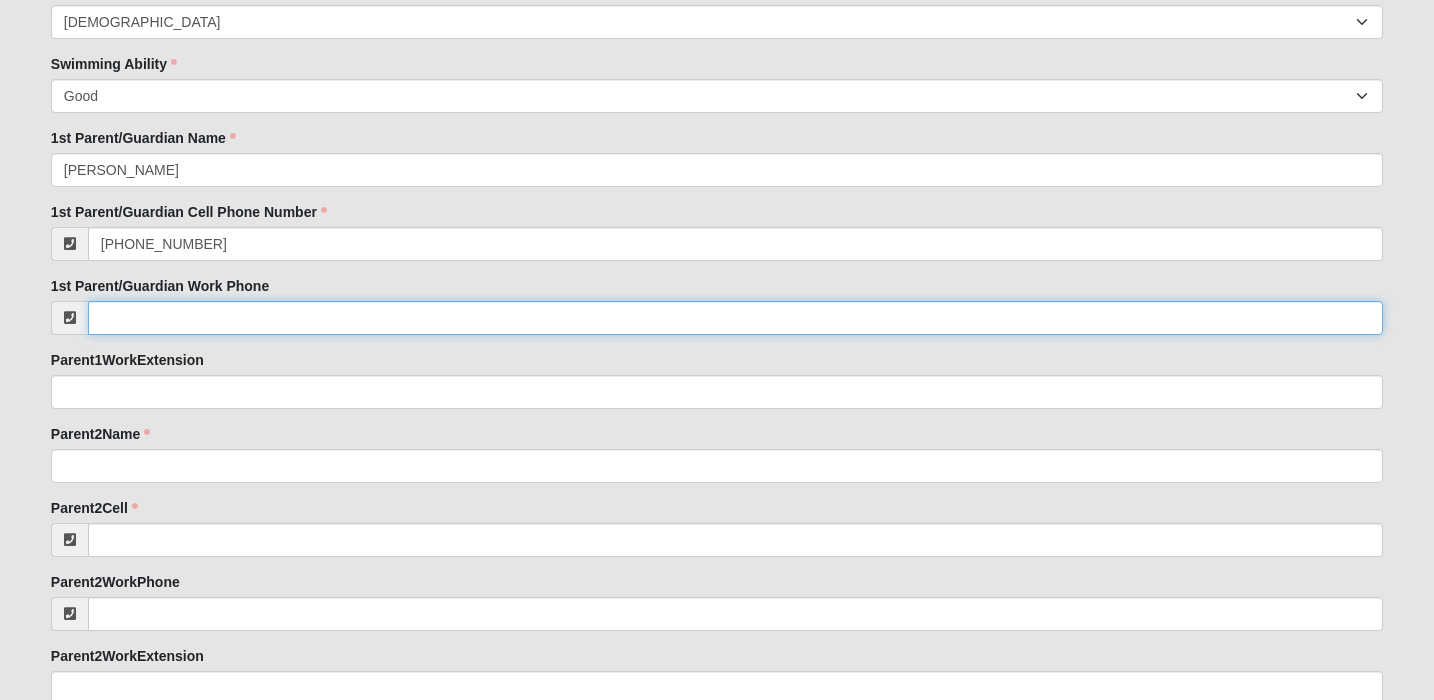 click on "1st Parent/Guardian Work Phone" at bounding box center (735, 318) 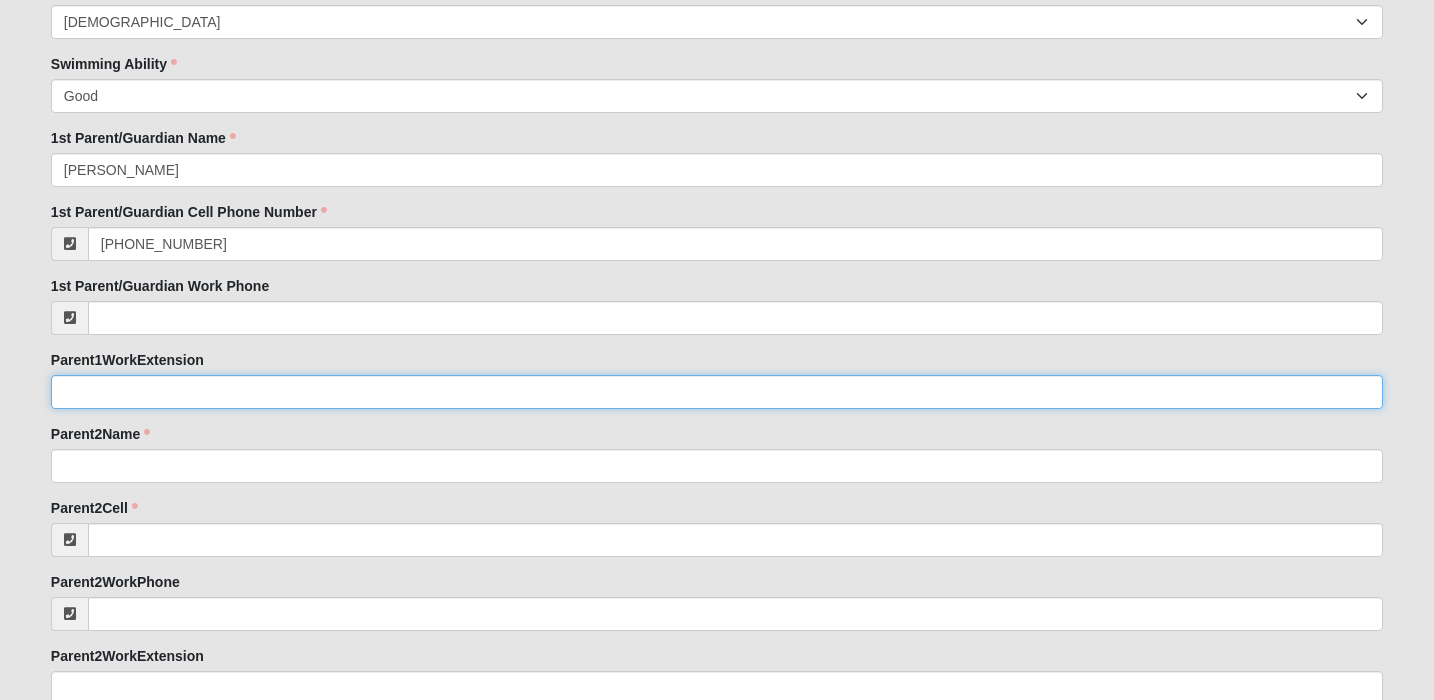 click on "Parent1WorkExtension" at bounding box center (717, 392) 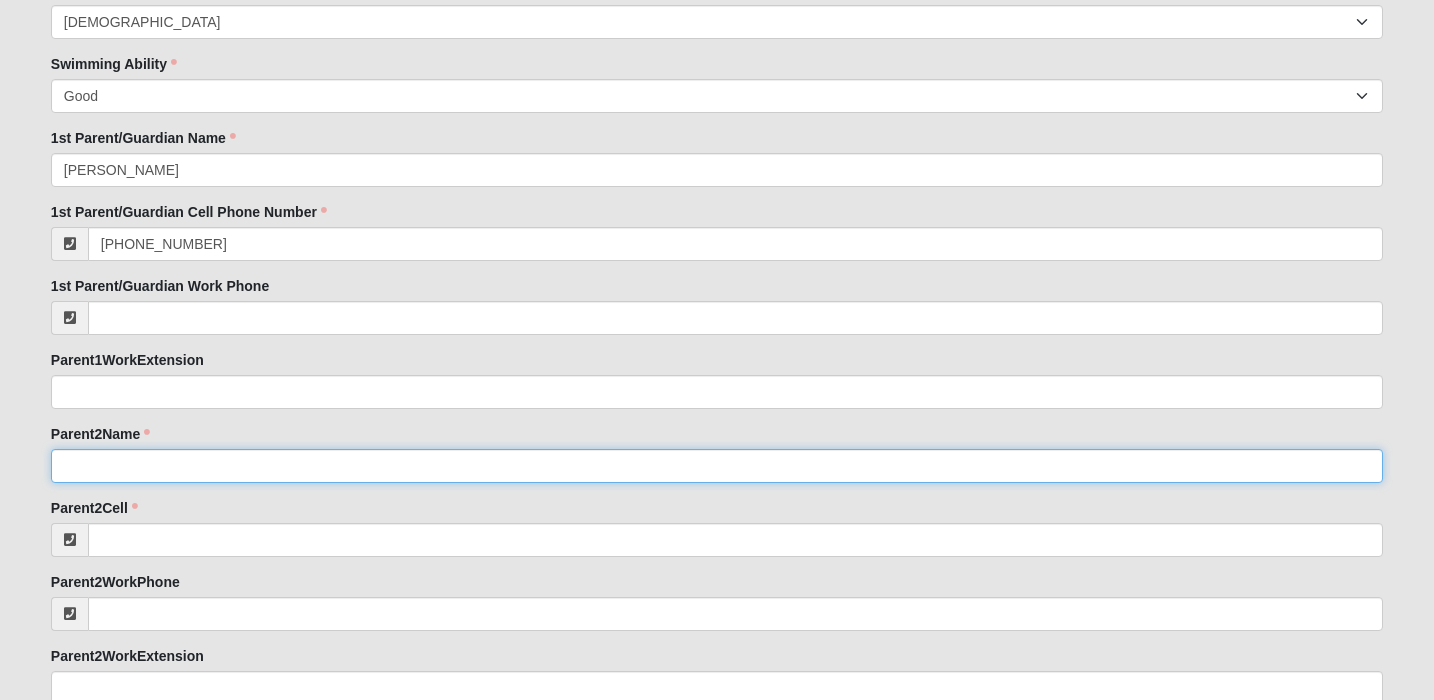 click on "Parent2Name" at bounding box center (717, 466) 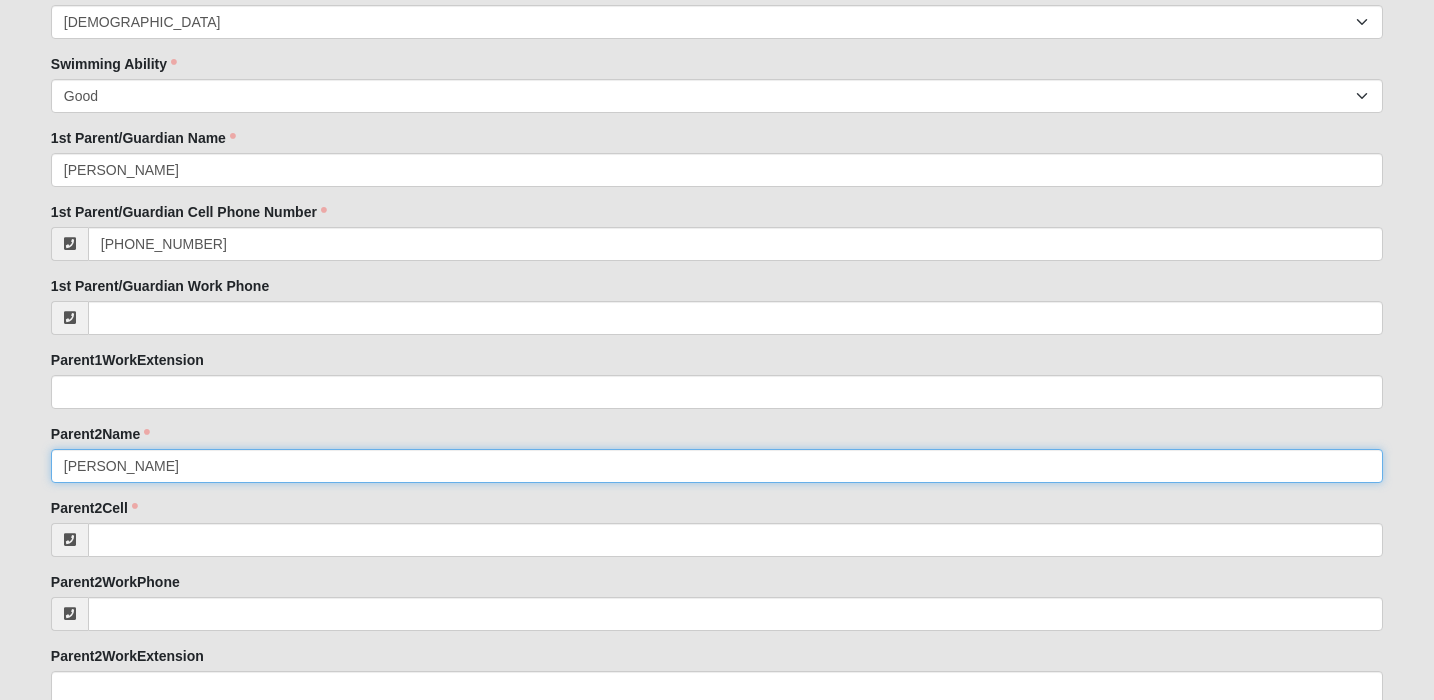 type on "Troy Smith" 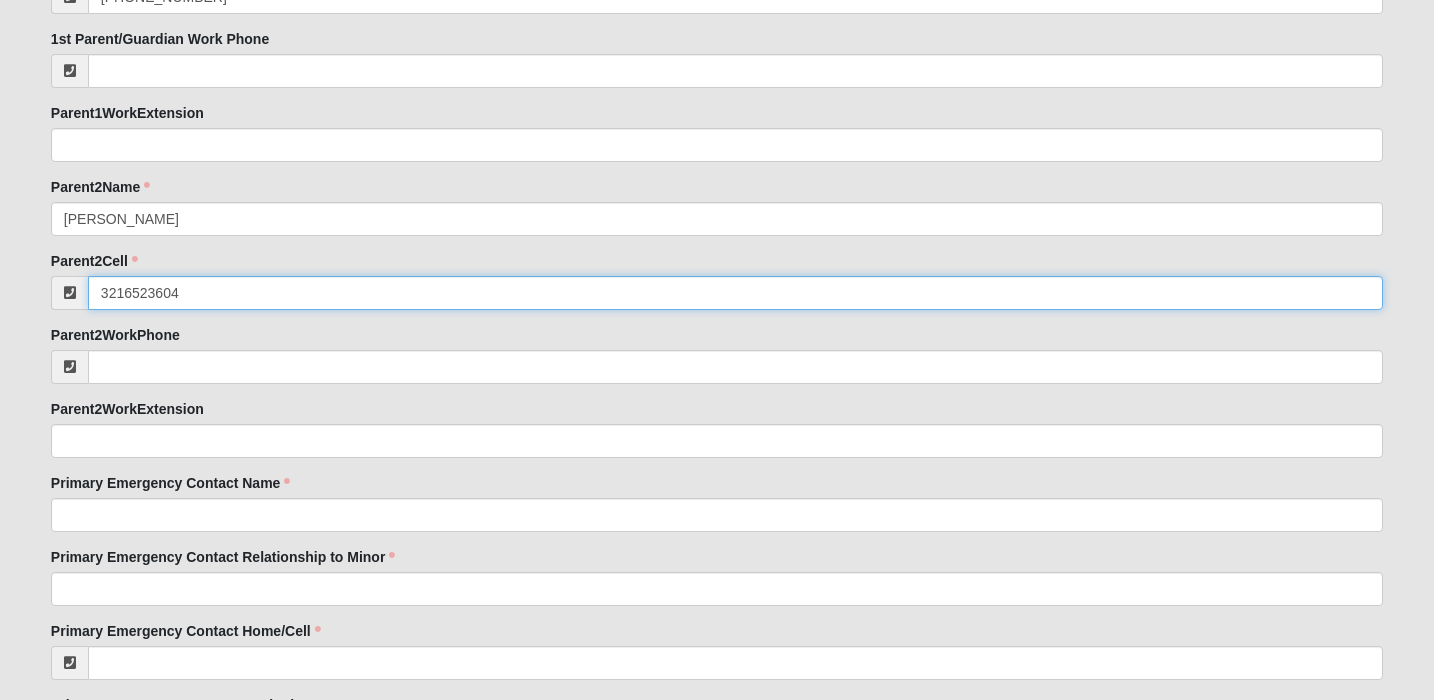 scroll, scrollTop: 1721, scrollLeft: 0, axis: vertical 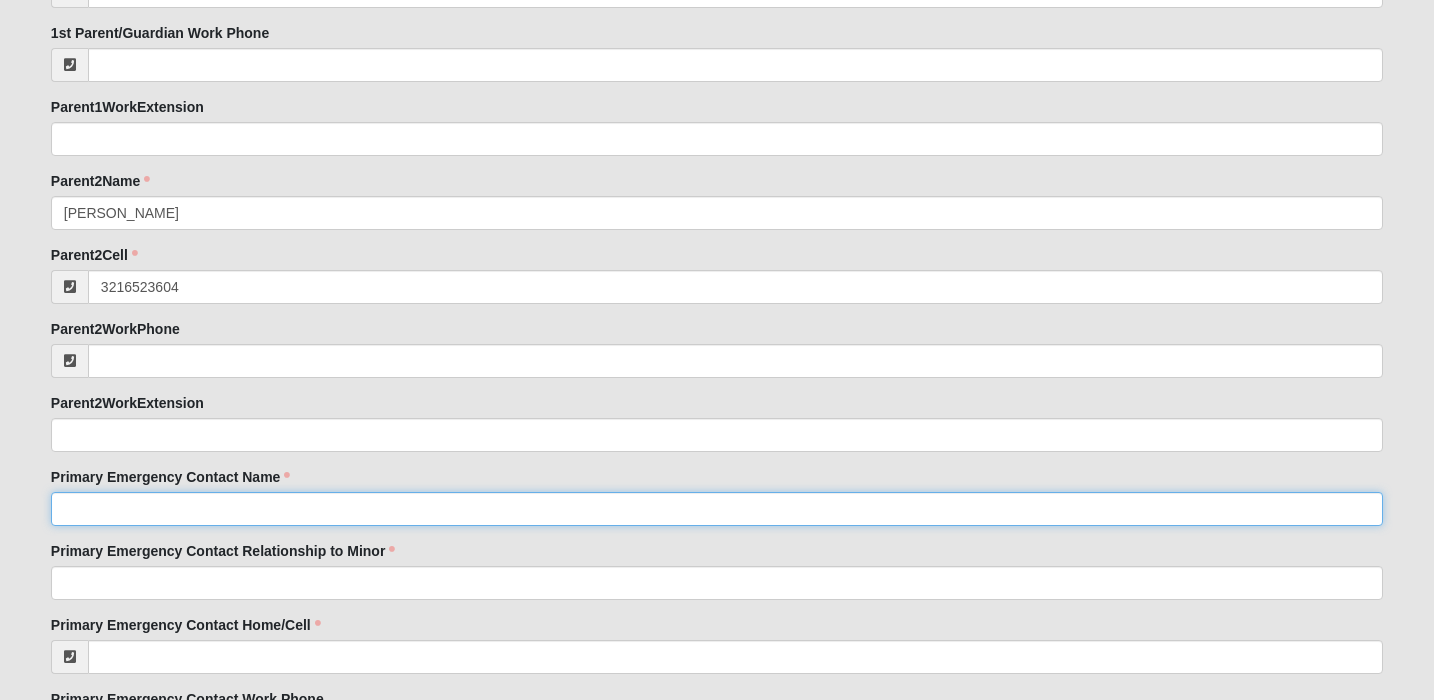 type on "(321) 652-3604" 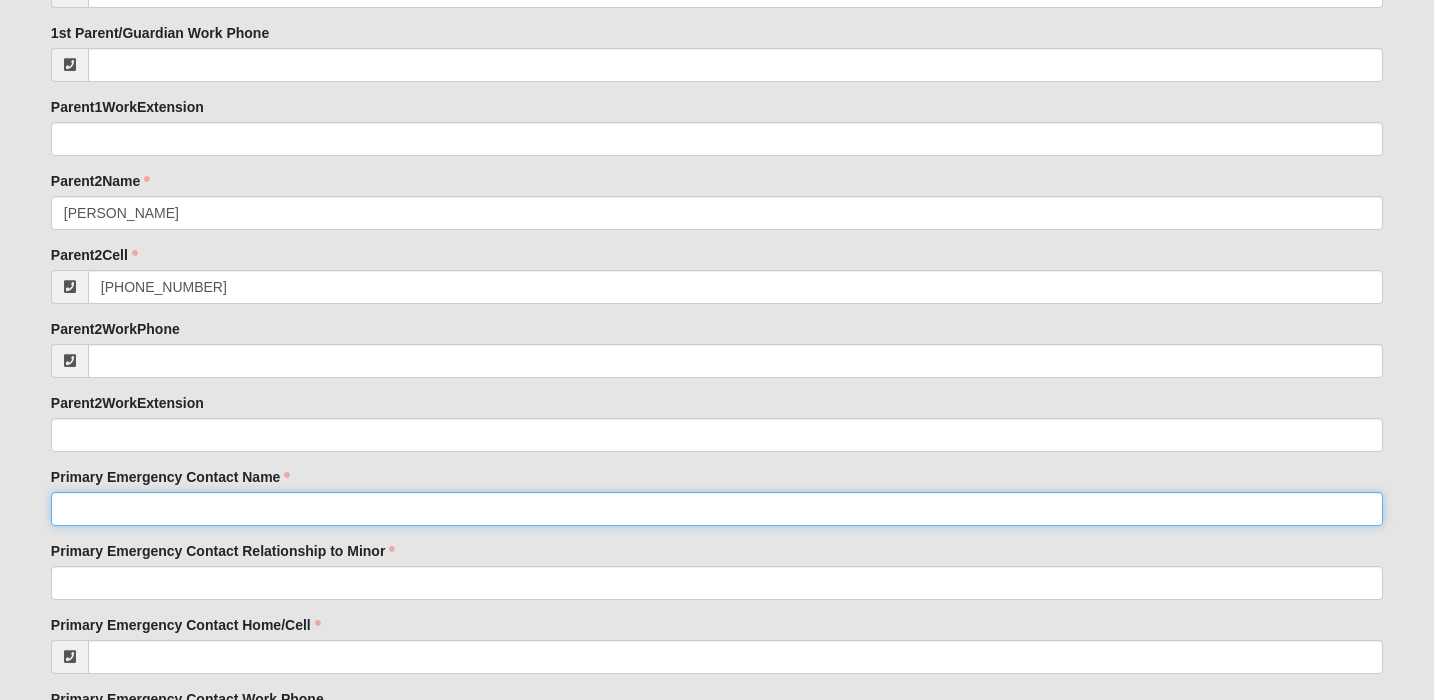 click on "Primary Emergency Contact Name" at bounding box center (717, 509) 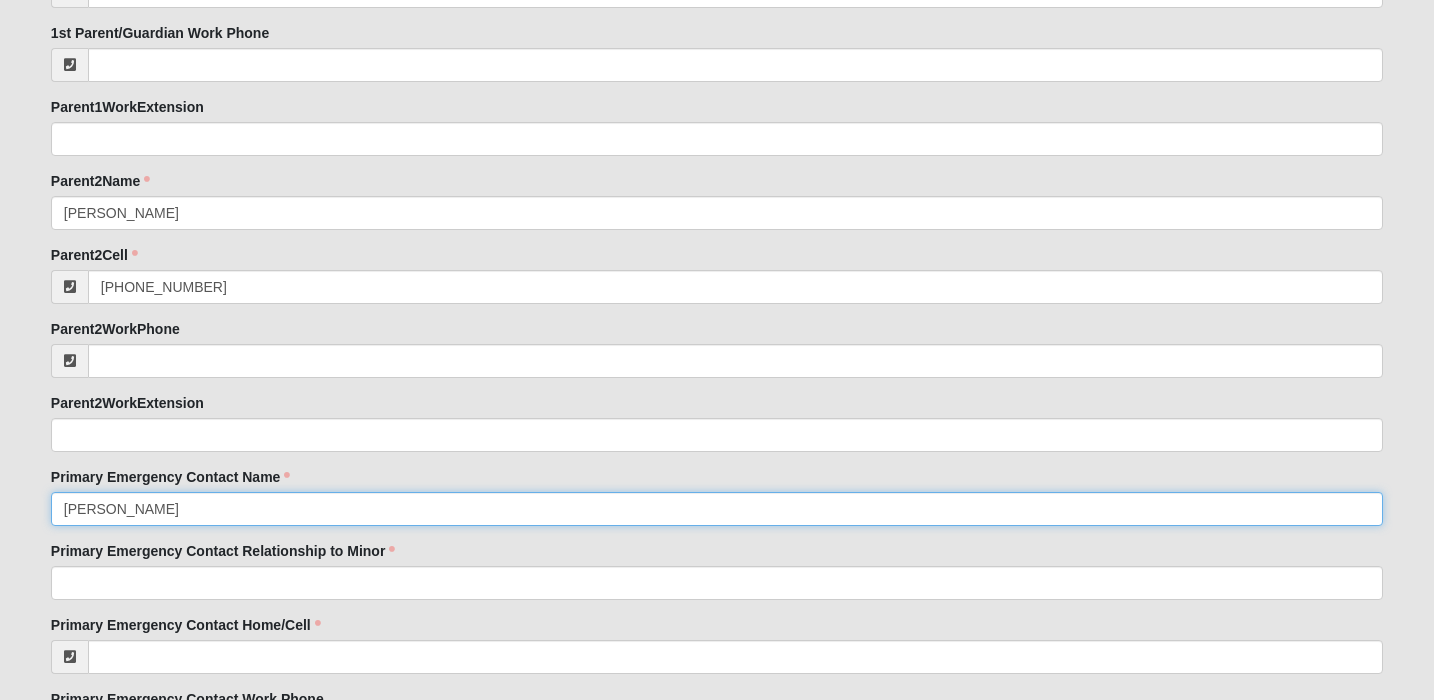 type on "Shawn Dudney" 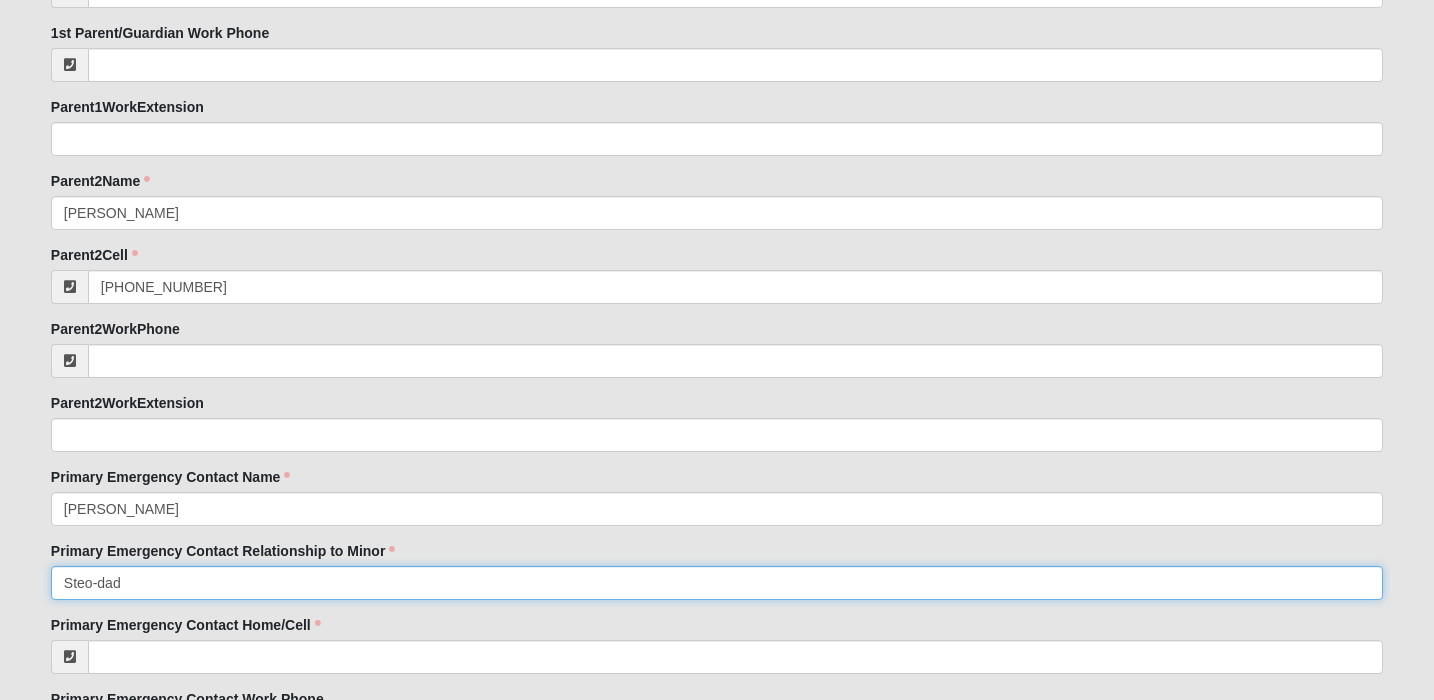 type on "Steo-dad" 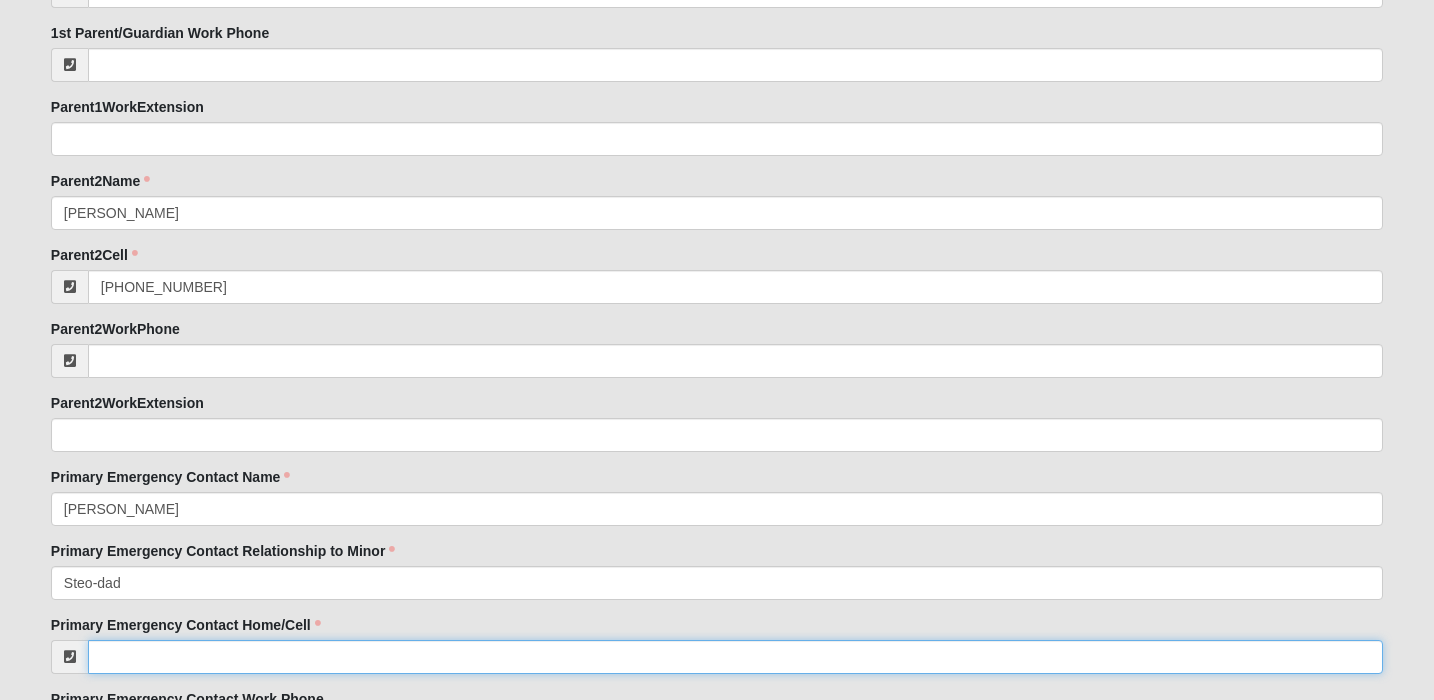 click on "Primary Emergency Contact Home/Cell" at bounding box center (735, 657) 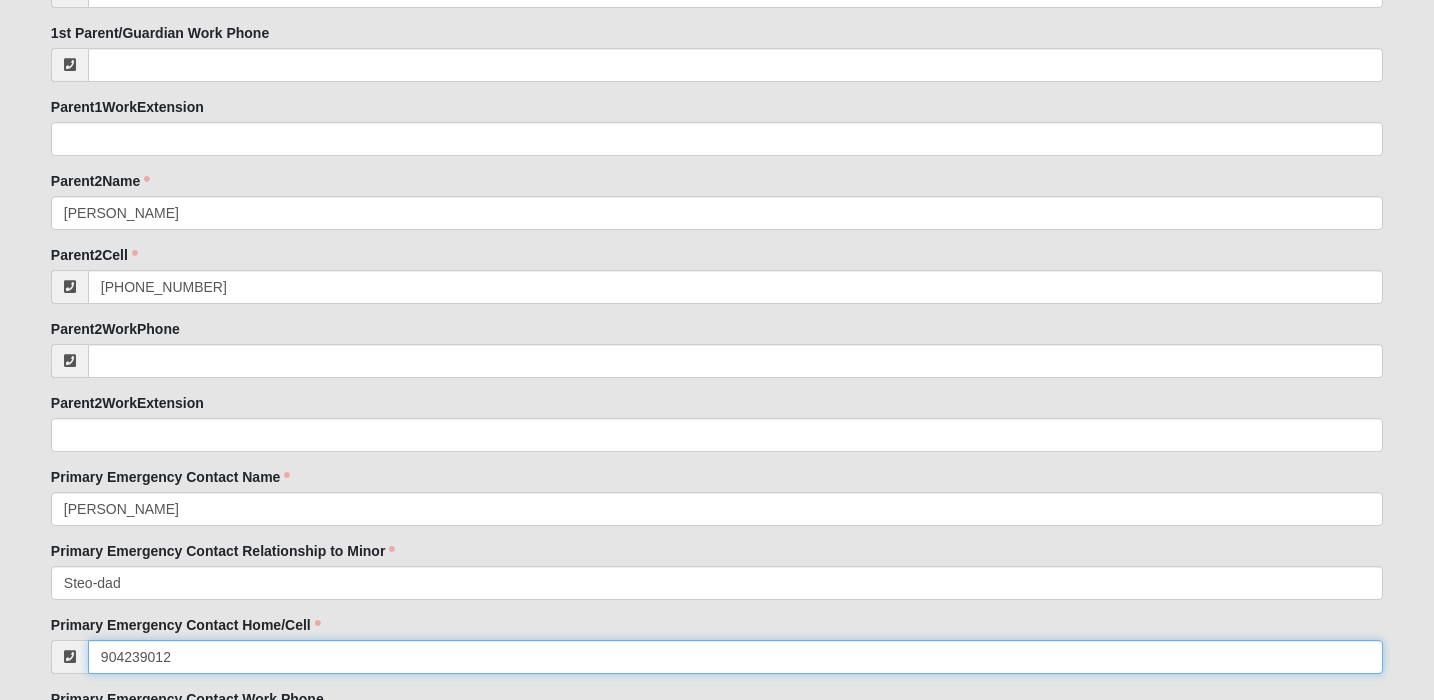 type on "9042390124" 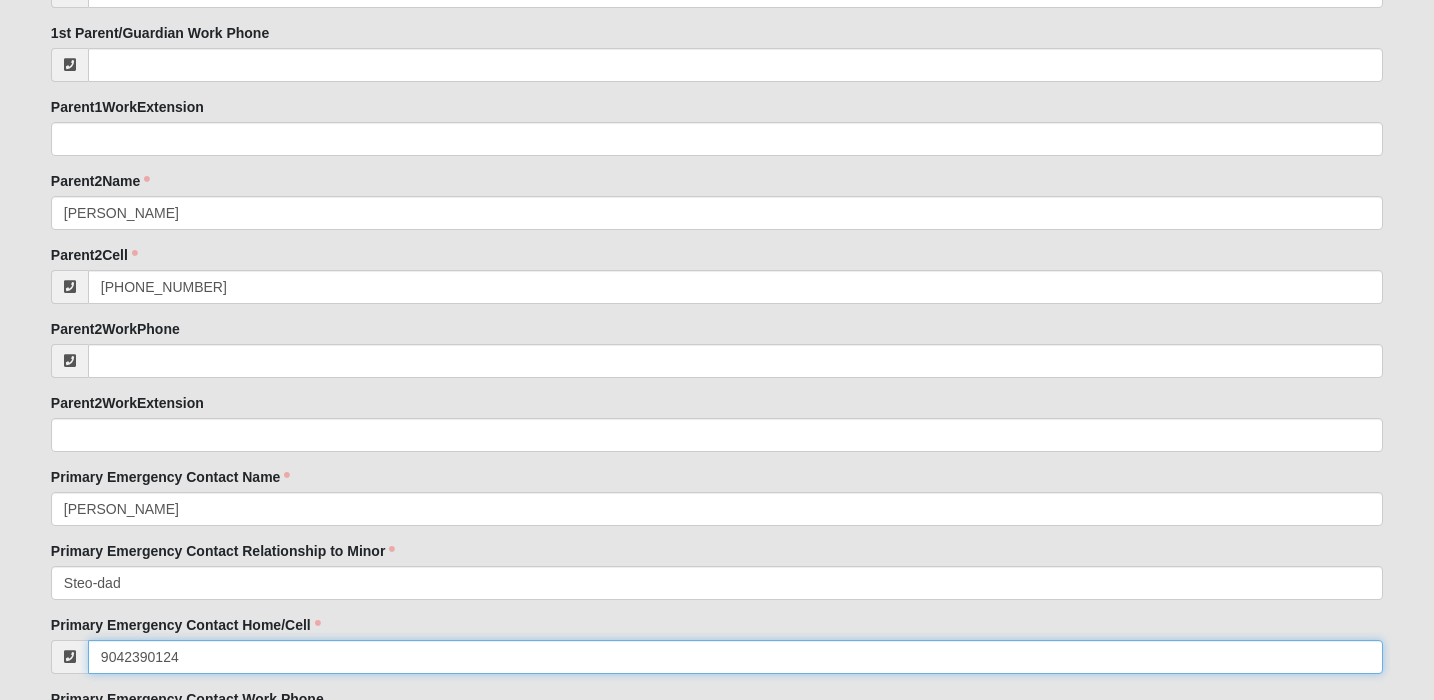 click on "9042390124" at bounding box center (735, 657) 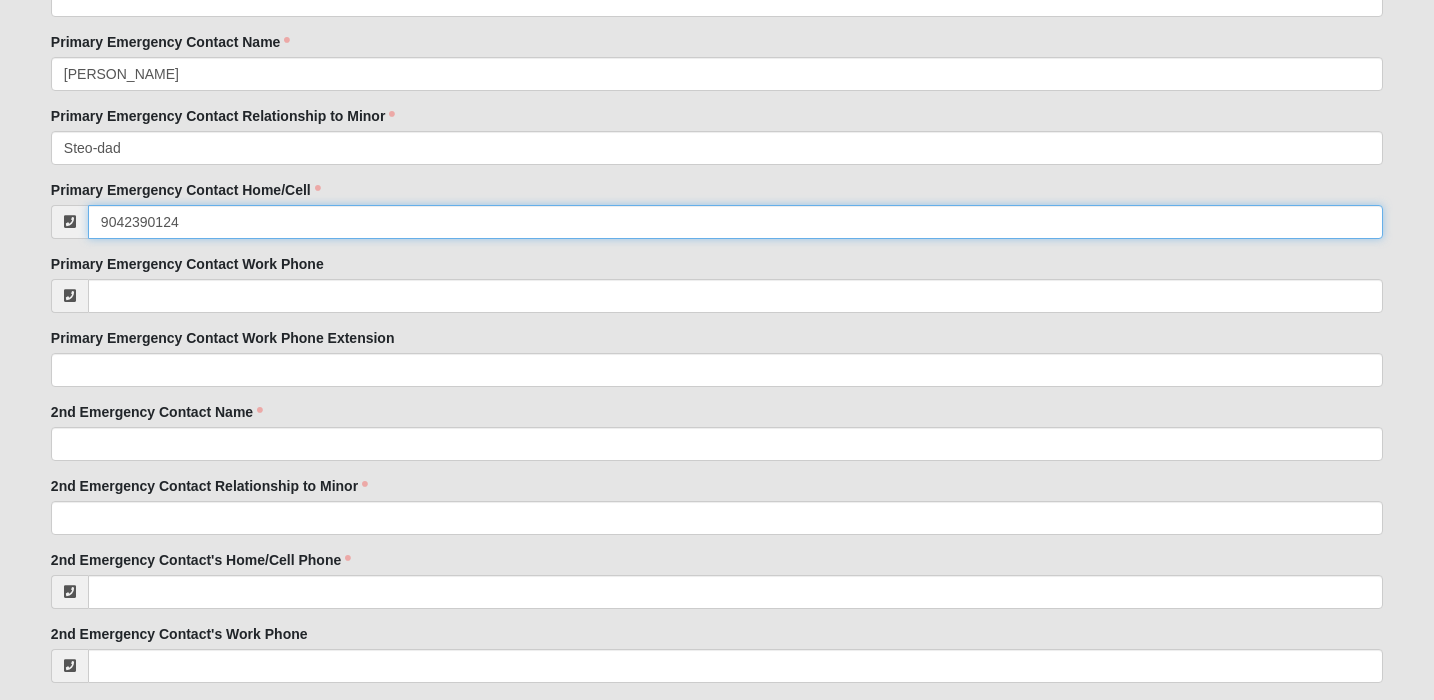 scroll, scrollTop: 2147, scrollLeft: 0, axis: vertical 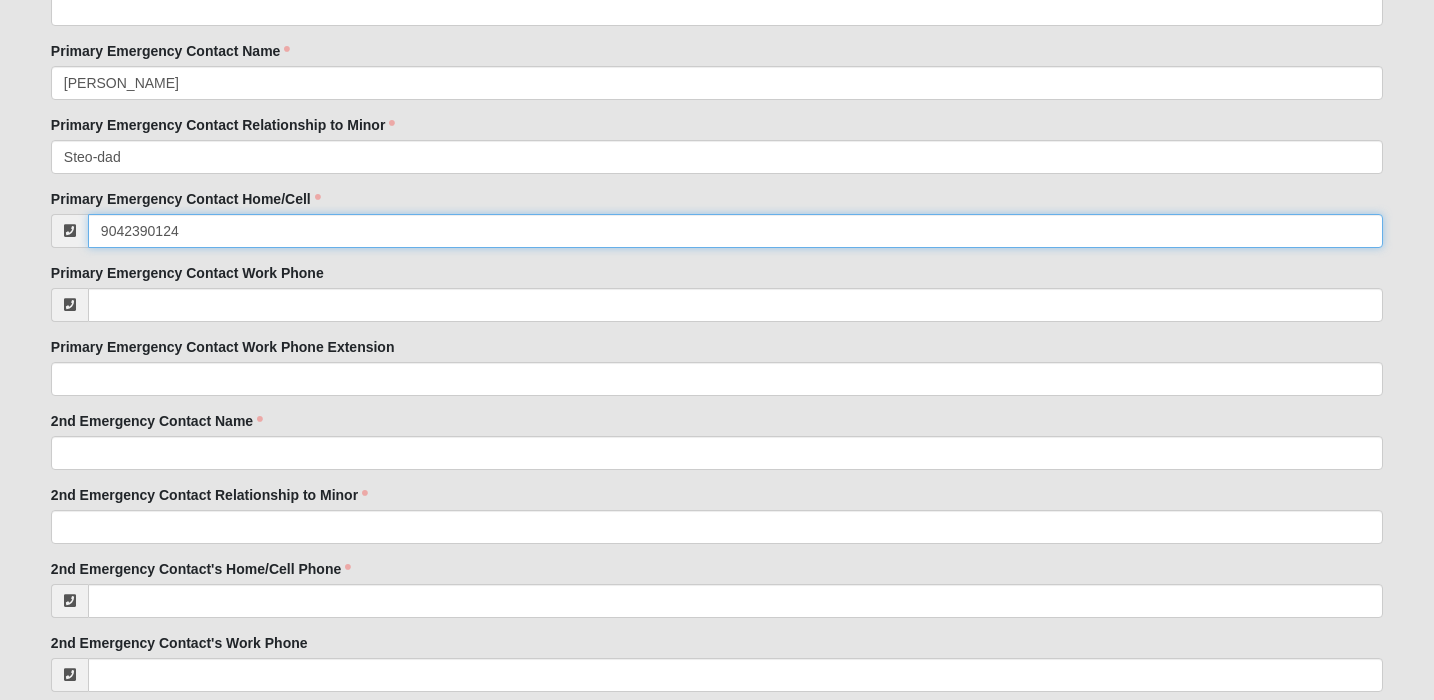 drag, startPoint x: 190, startPoint y: 222, endPoint x: 167, endPoint y: 230, distance: 24.351591 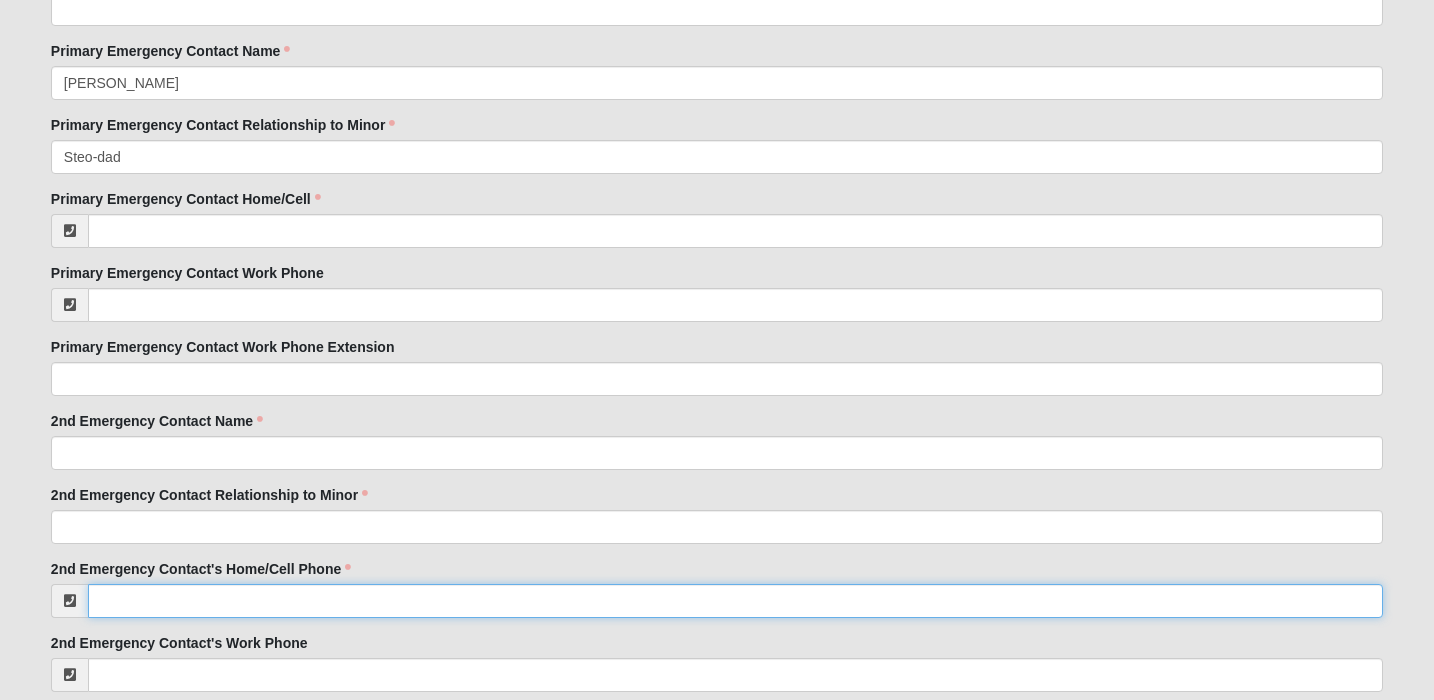 click on "2nd Emergency Contact's  Home/Cell Phone" at bounding box center [735, 601] 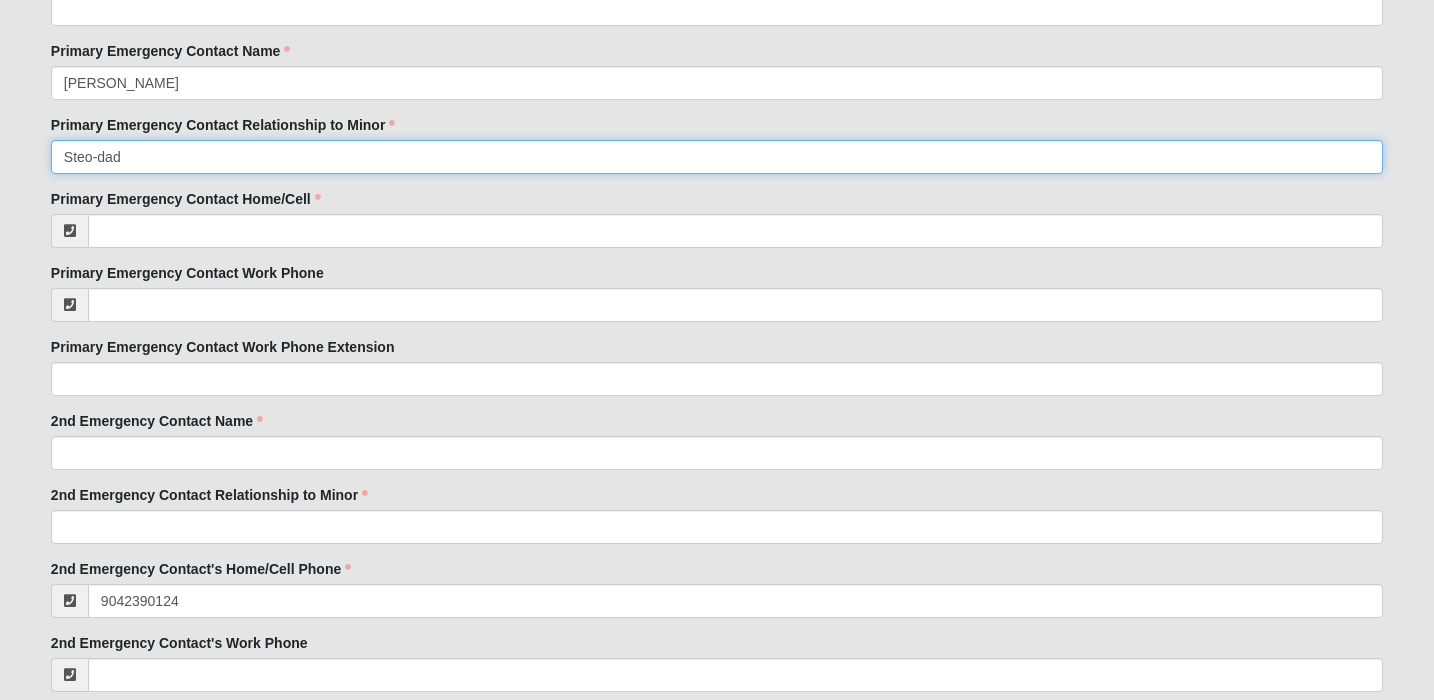 type on "(904) 239-0124" 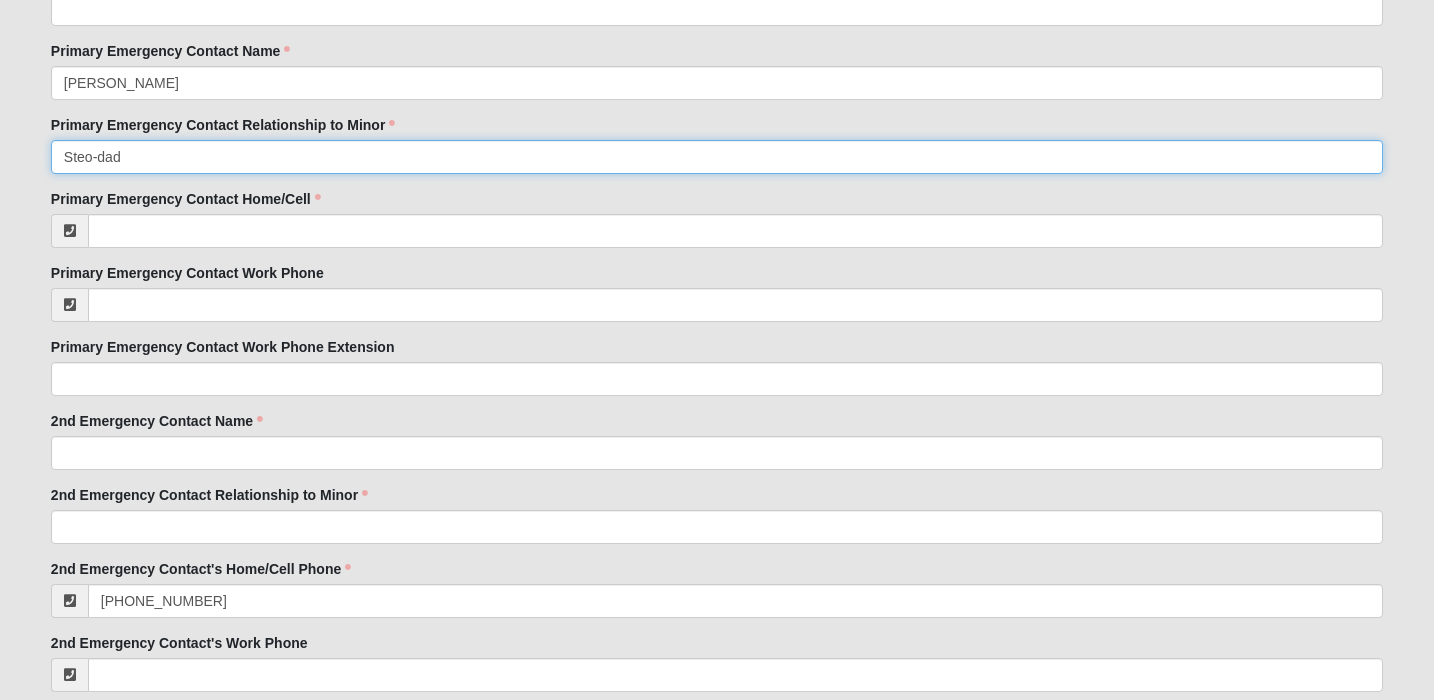 click on "Steo-dad" at bounding box center [717, 157] 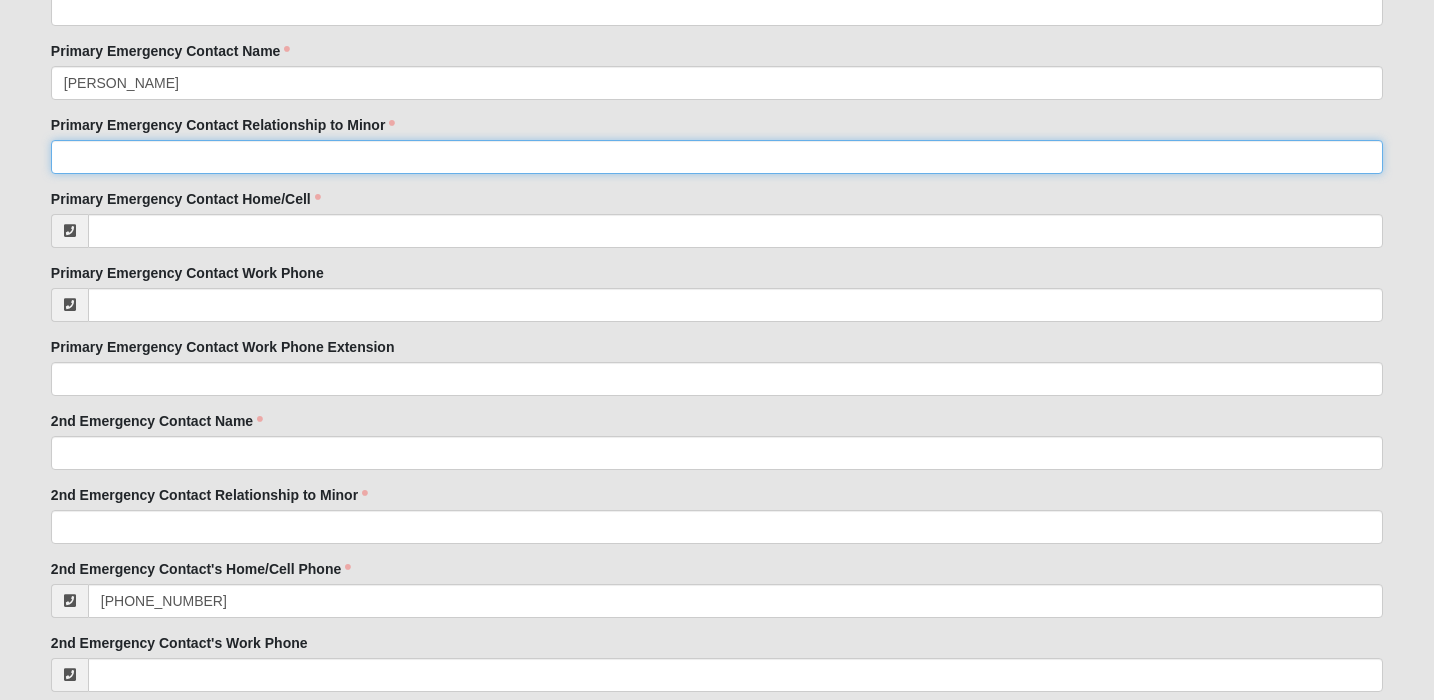type 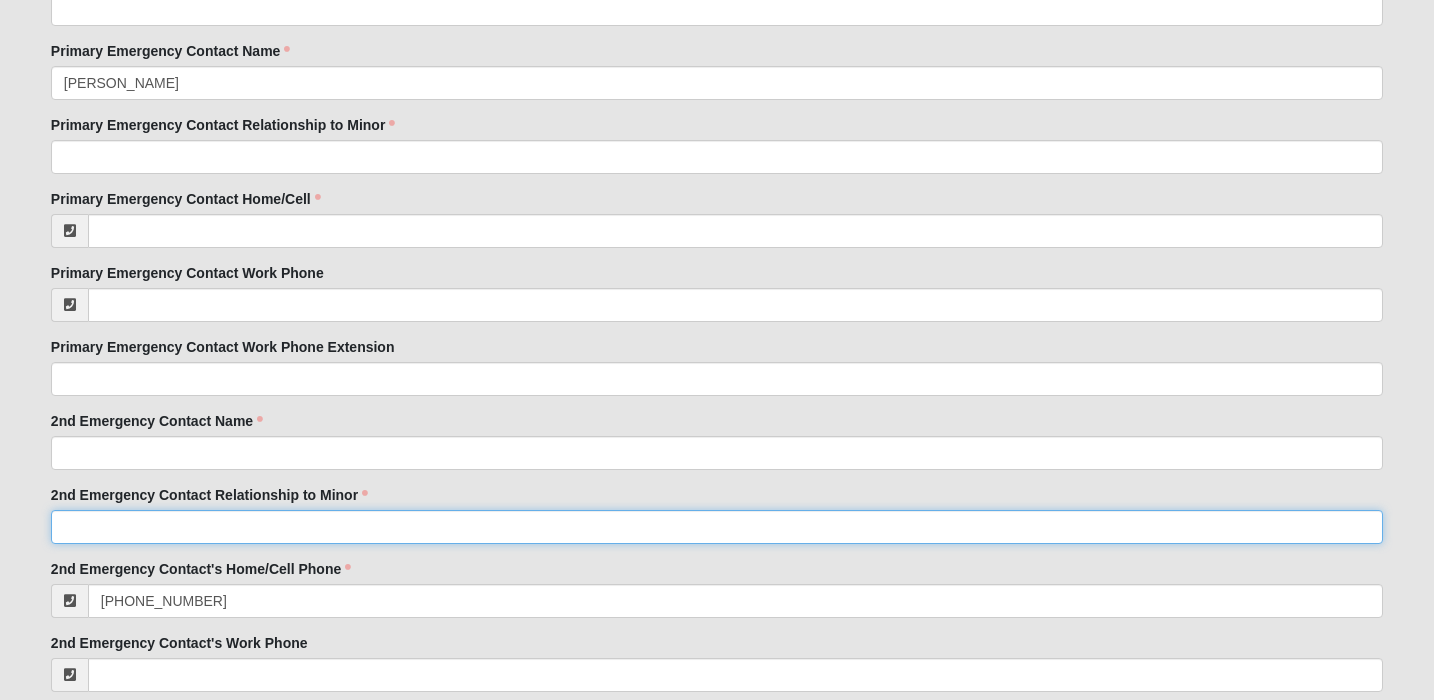click on "2nd Emergency Contact Relationship to Minor" at bounding box center (717, 527) 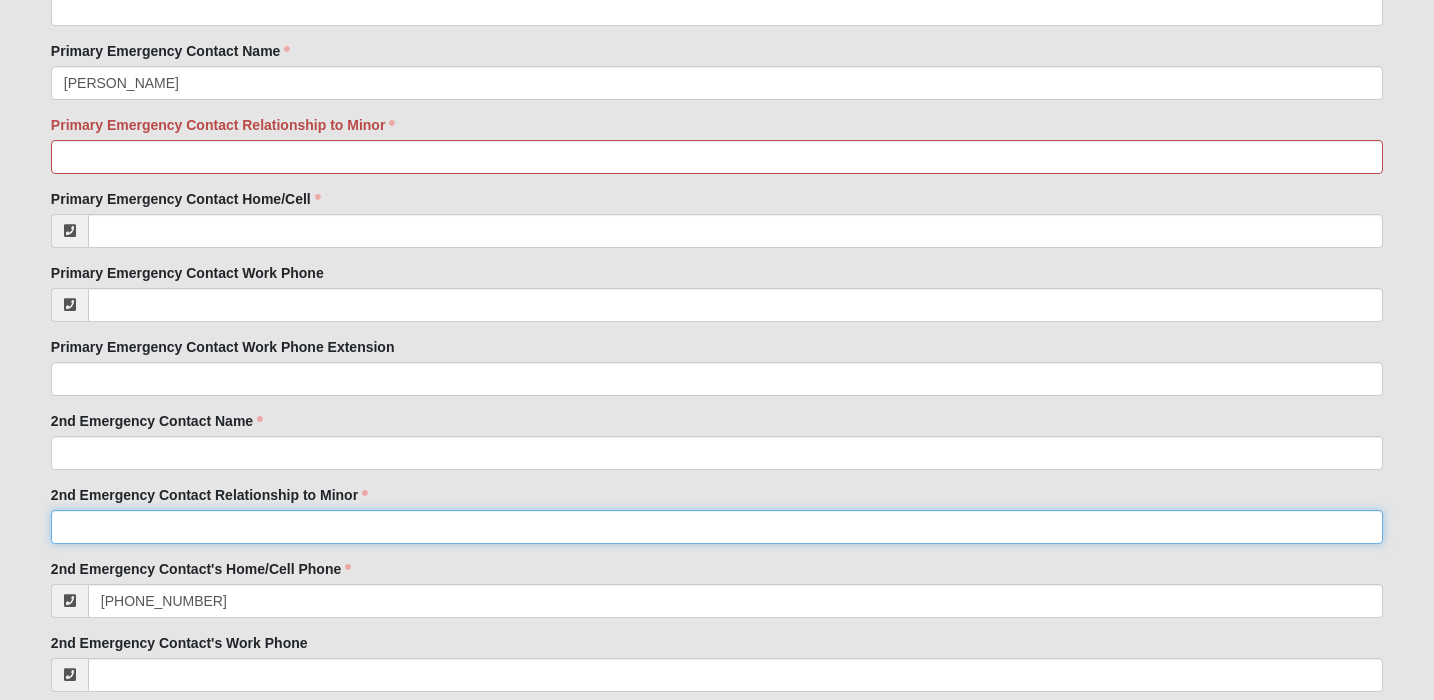 paste on "Steo-dad" 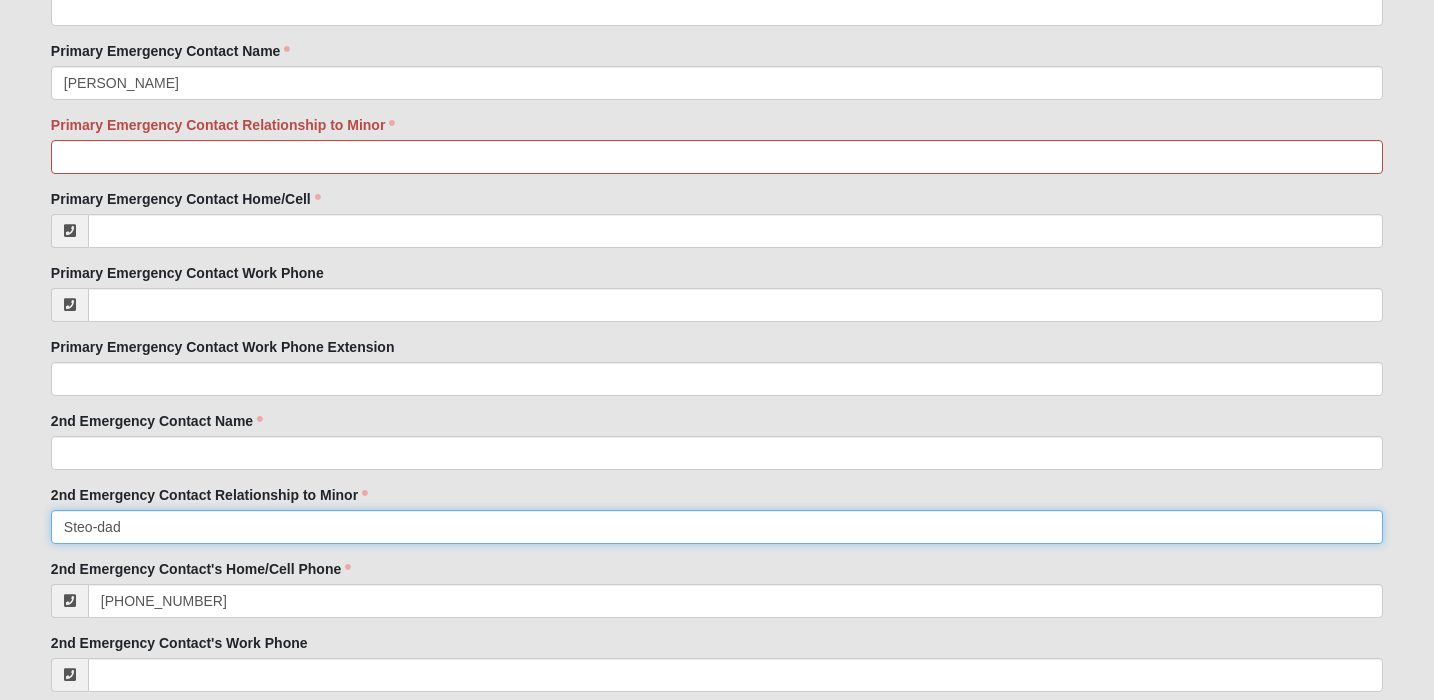 click on "Steo-dad" at bounding box center [717, 527] 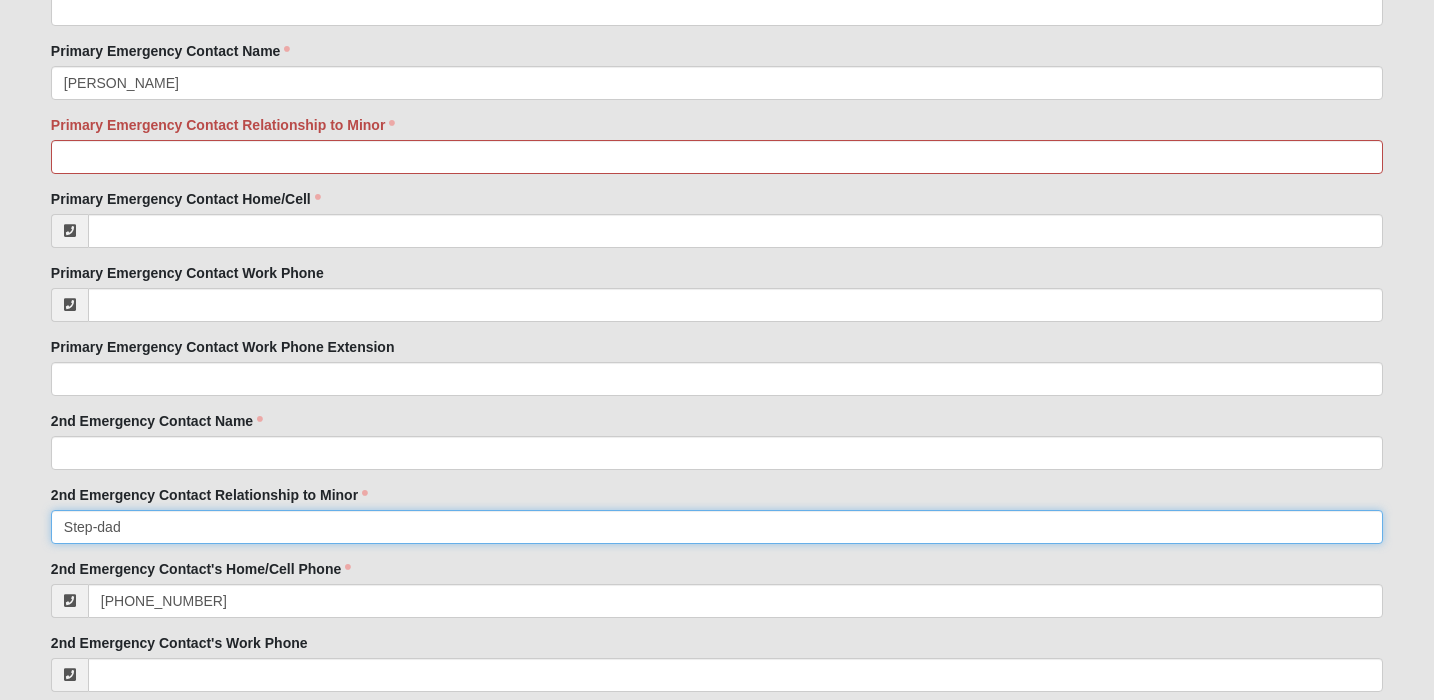 type on "Step-dad" 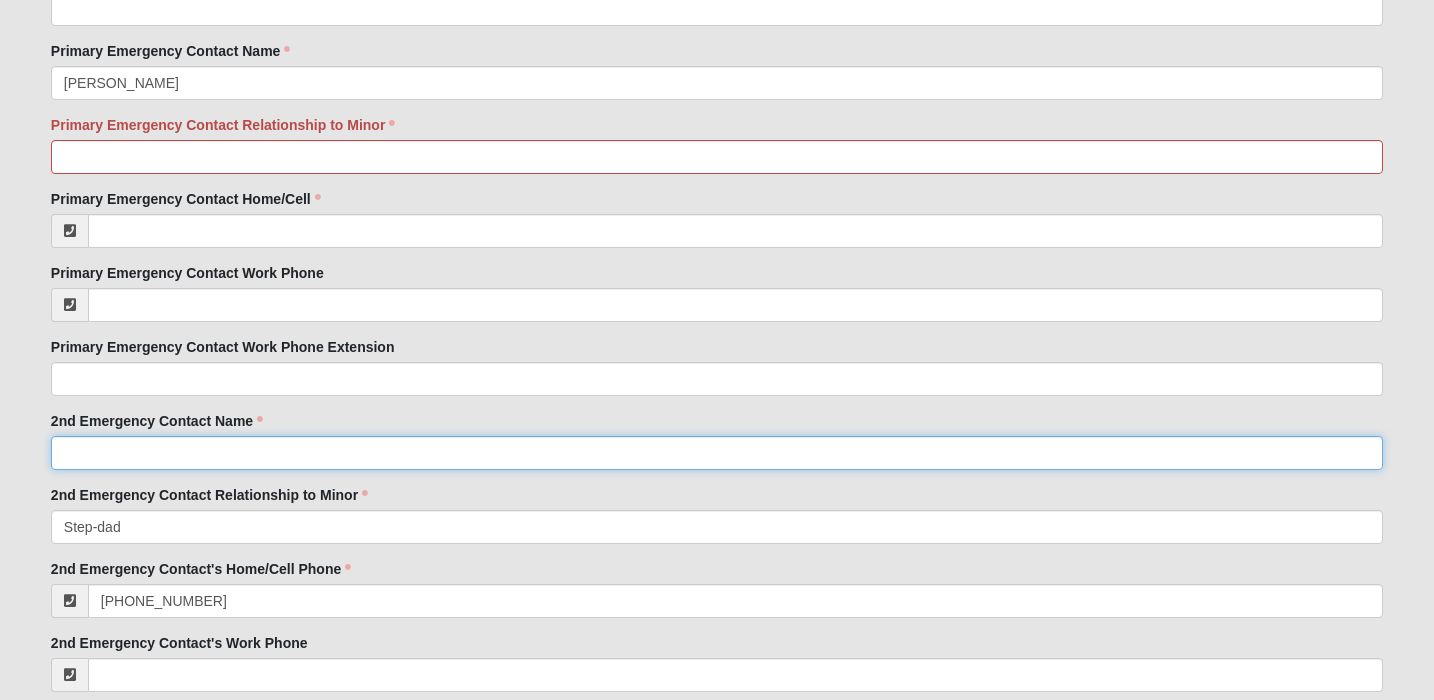 click on "2nd Emergency Contact Name" at bounding box center (717, 453) 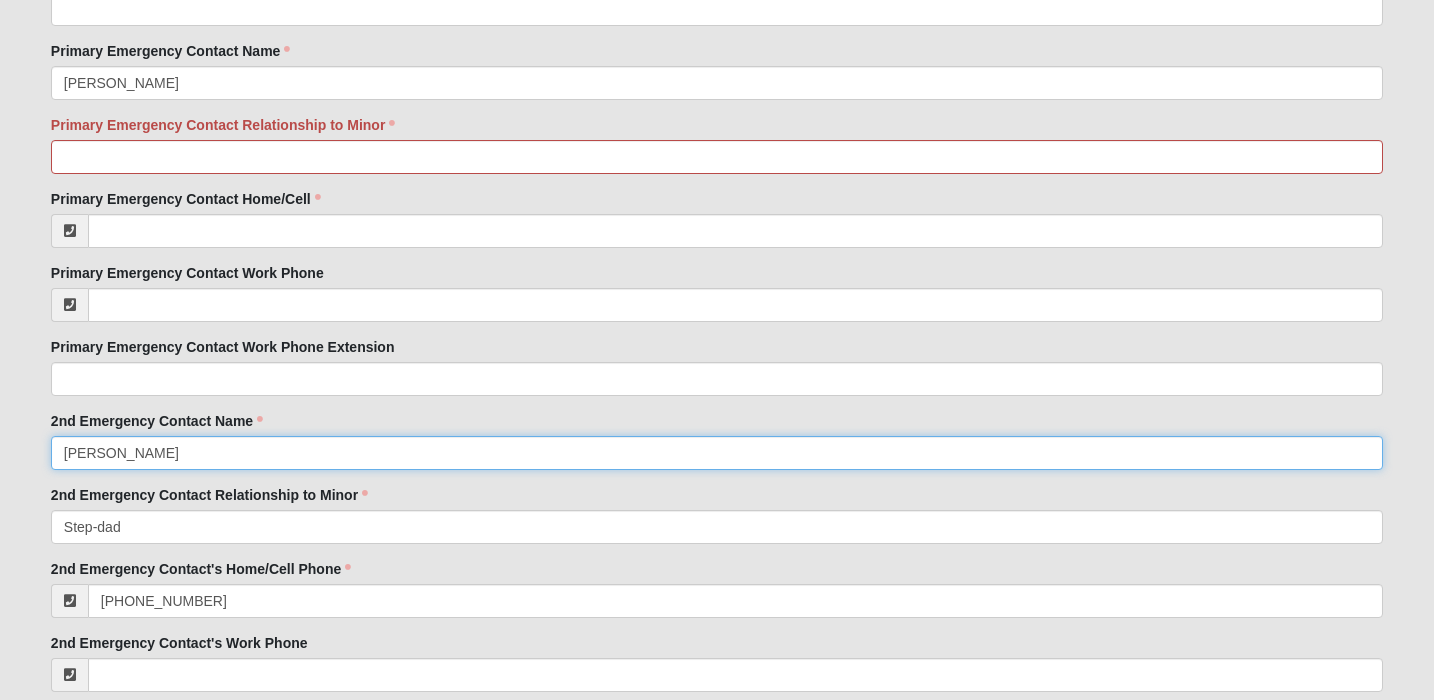 type on "Shawn Dudney" 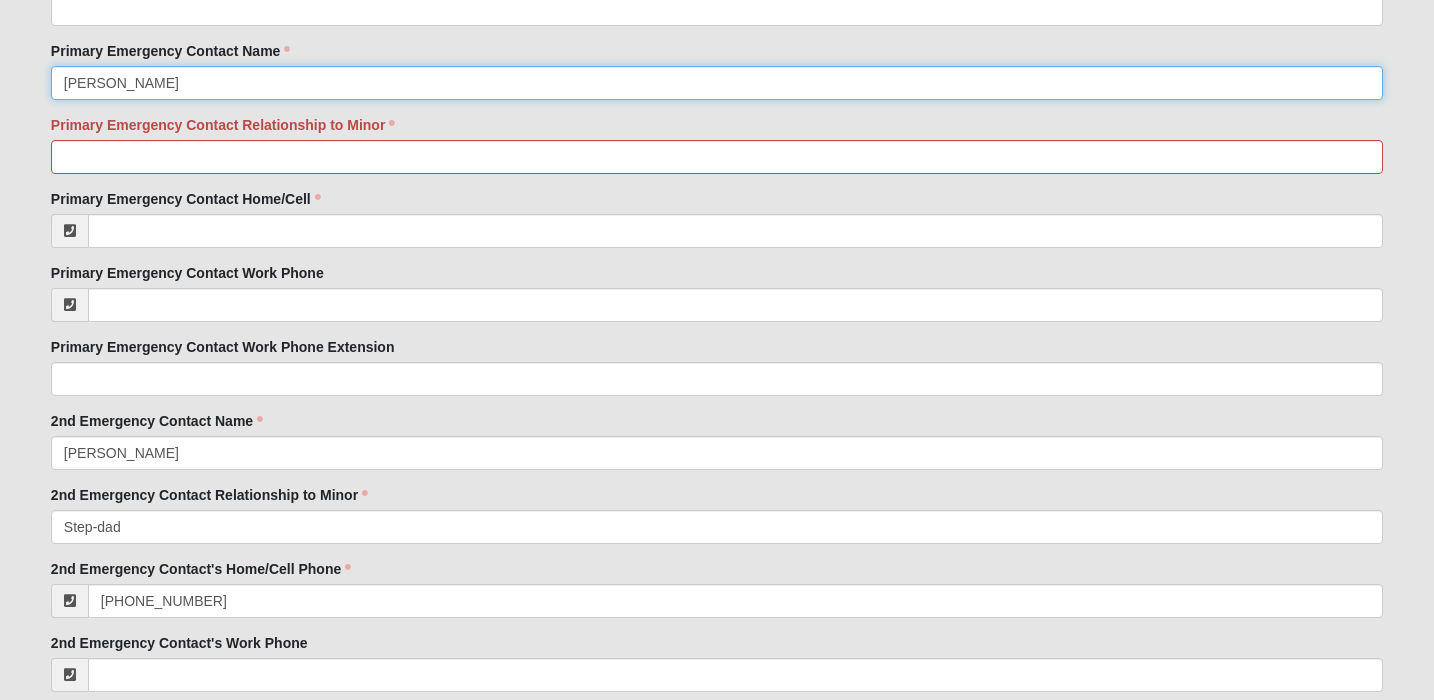 click on "Shawn Dudney" at bounding box center [717, 83] 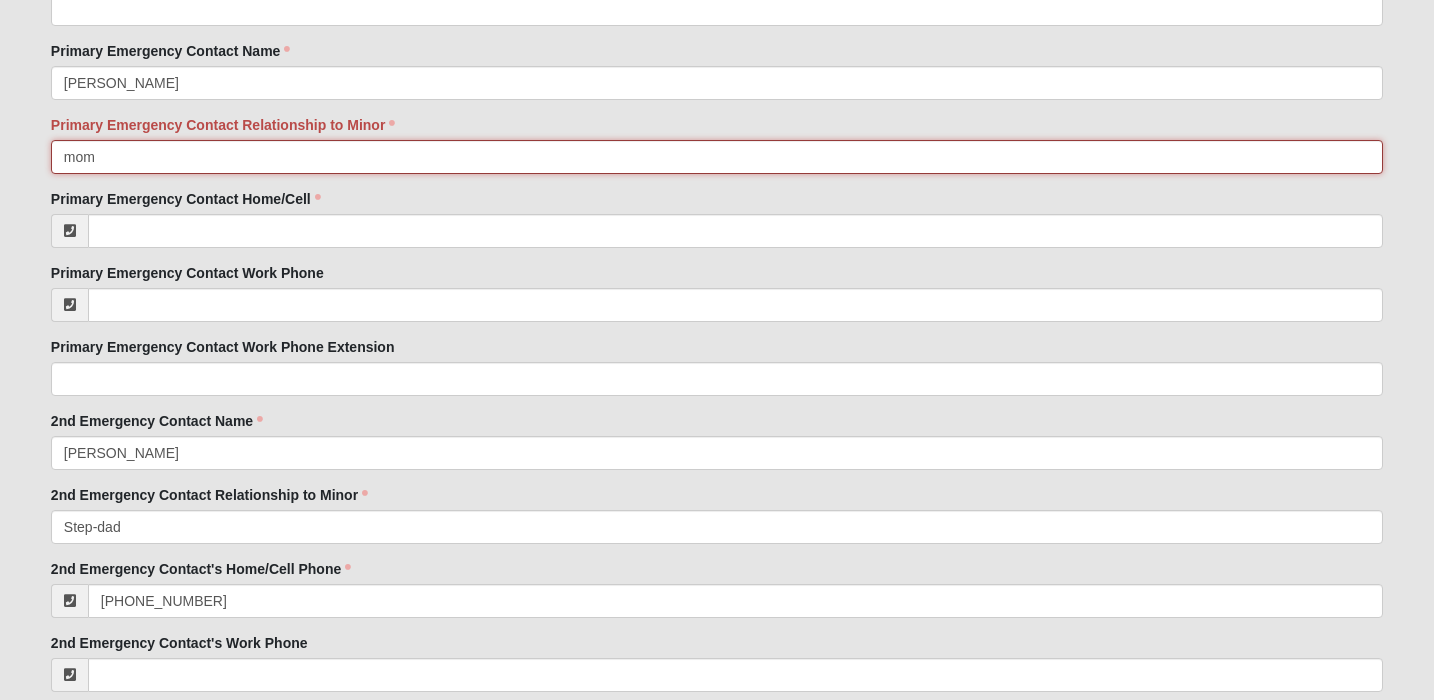 type on "mom" 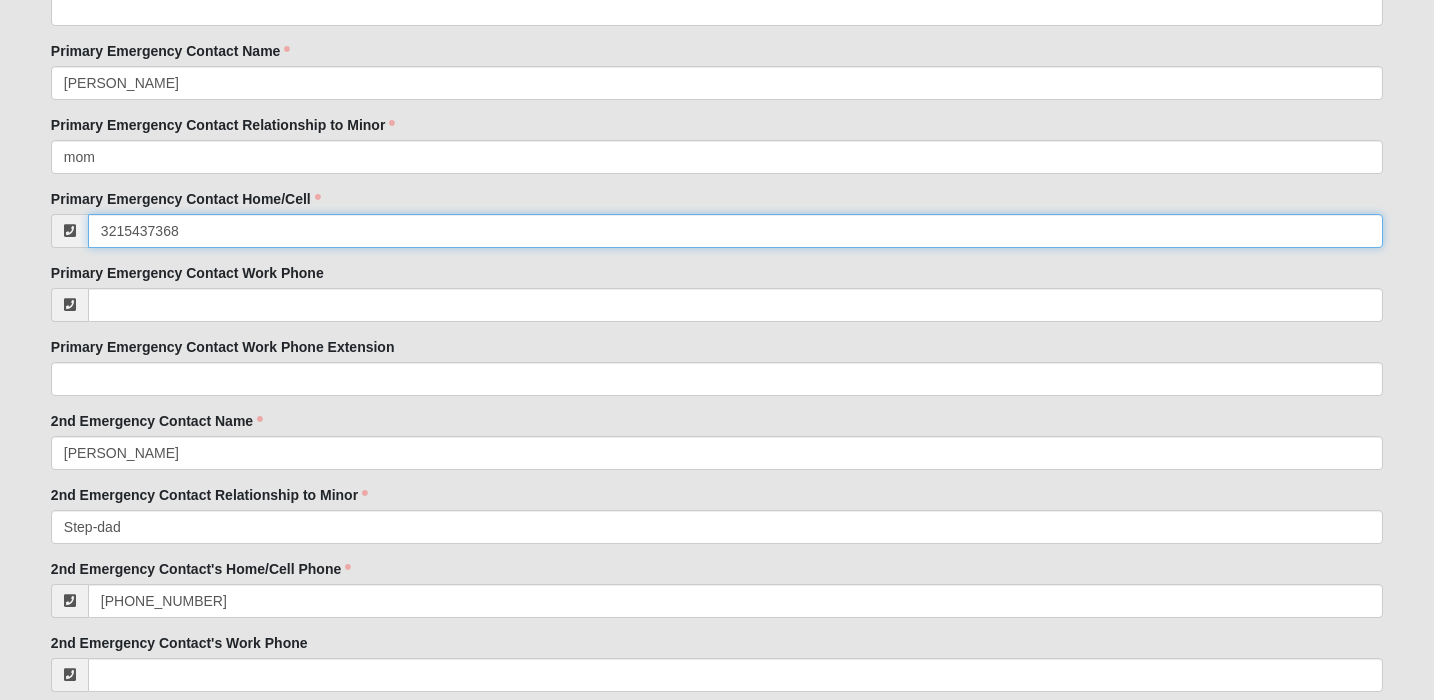 scroll, scrollTop: 2281, scrollLeft: 0, axis: vertical 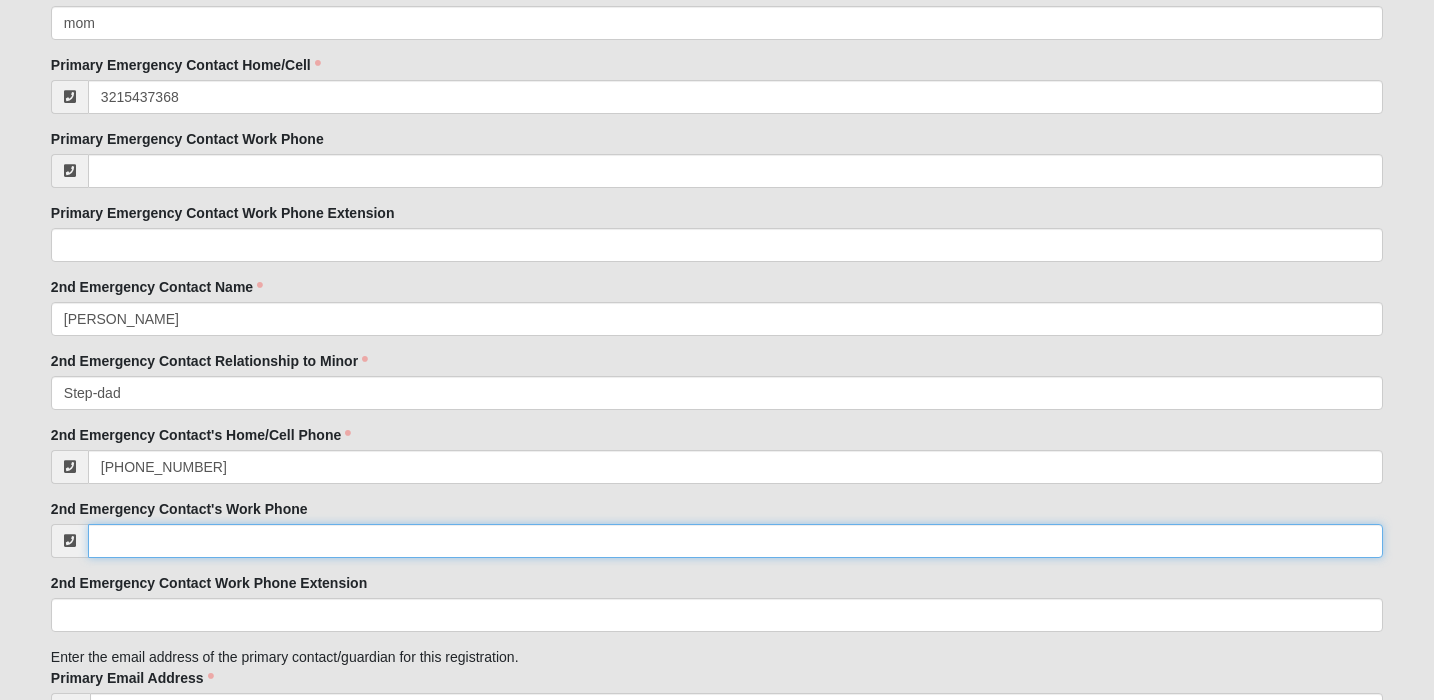 type on "(321) 543-7368" 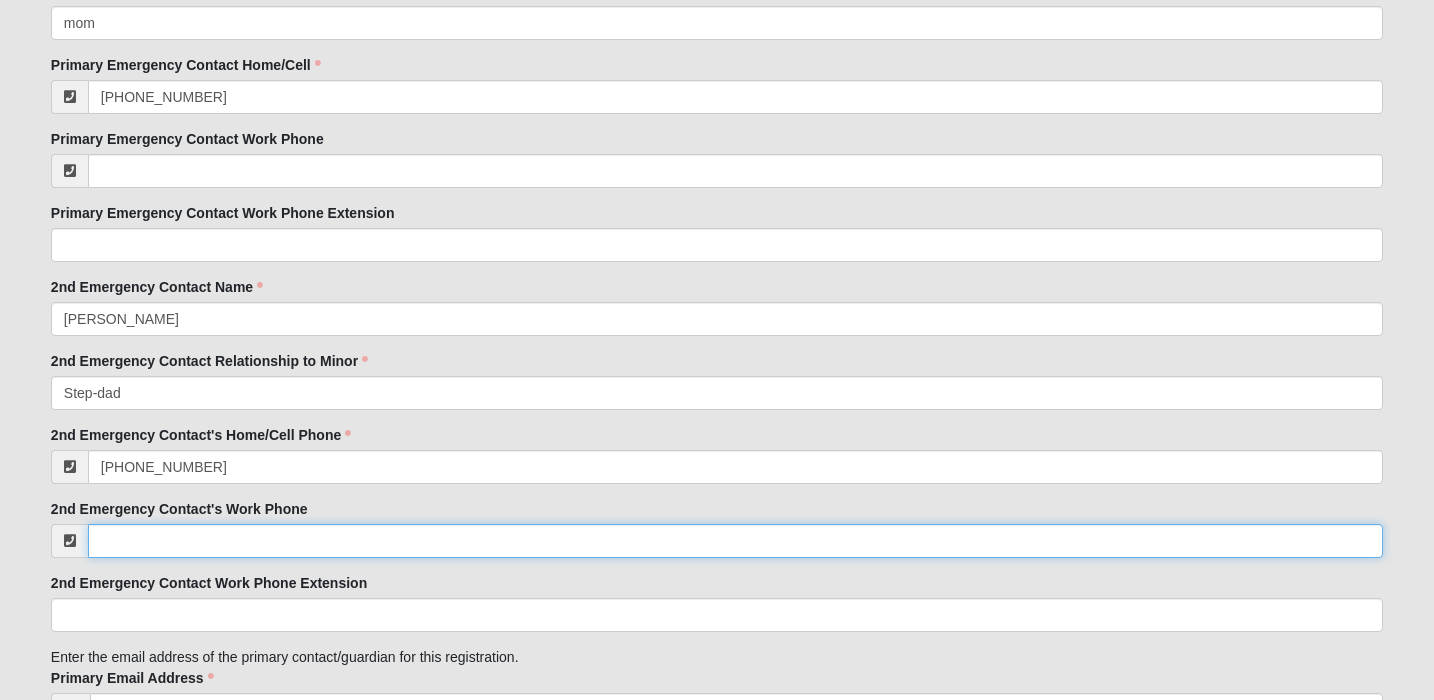 click on "2nd Emergency Contact's Work Phone" at bounding box center (735, 541) 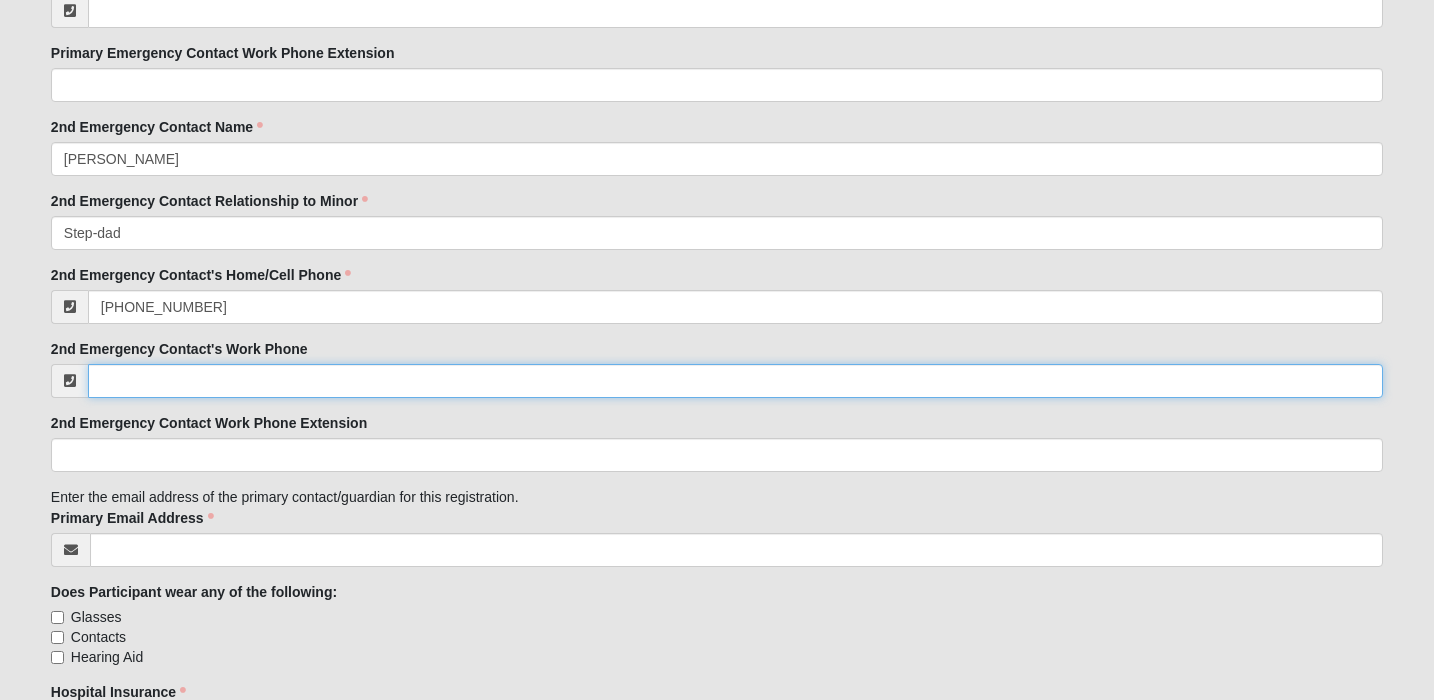 scroll, scrollTop: 2523, scrollLeft: 0, axis: vertical 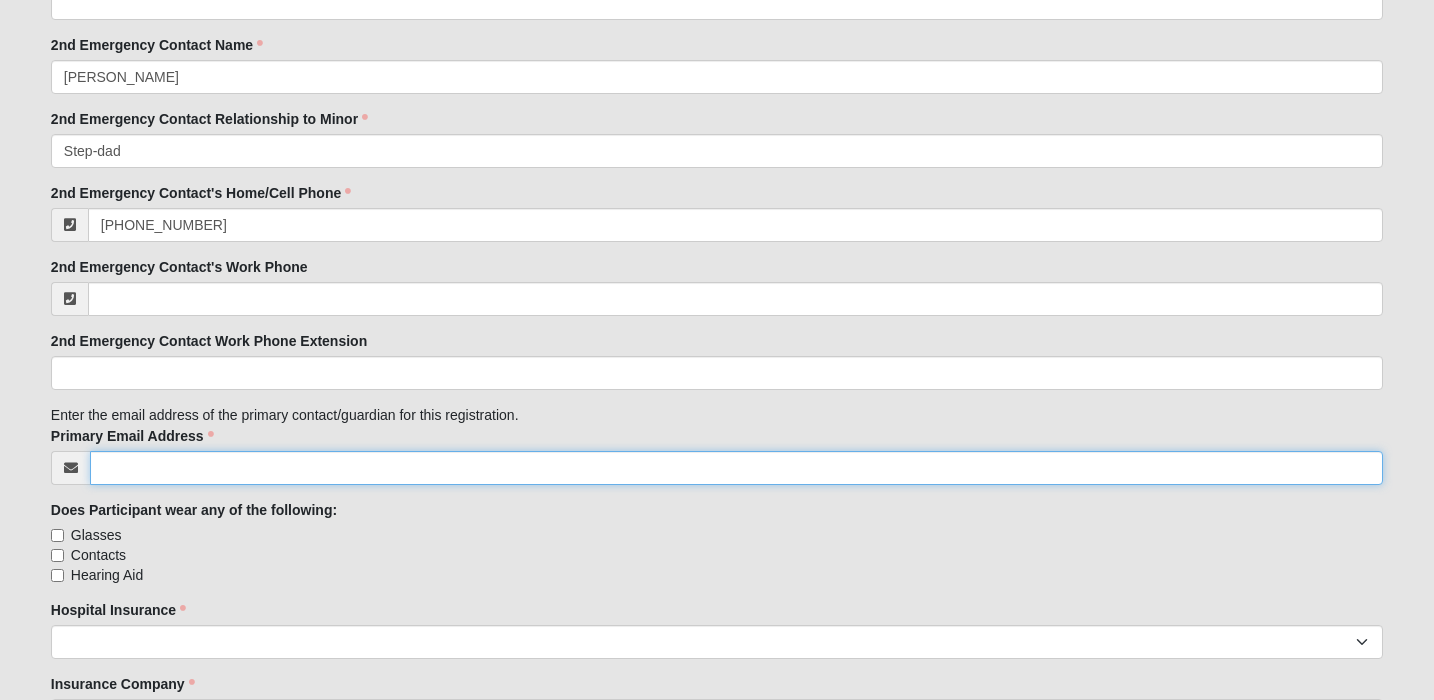 click on "Primary Email Address" at bounding box center [736, 468] 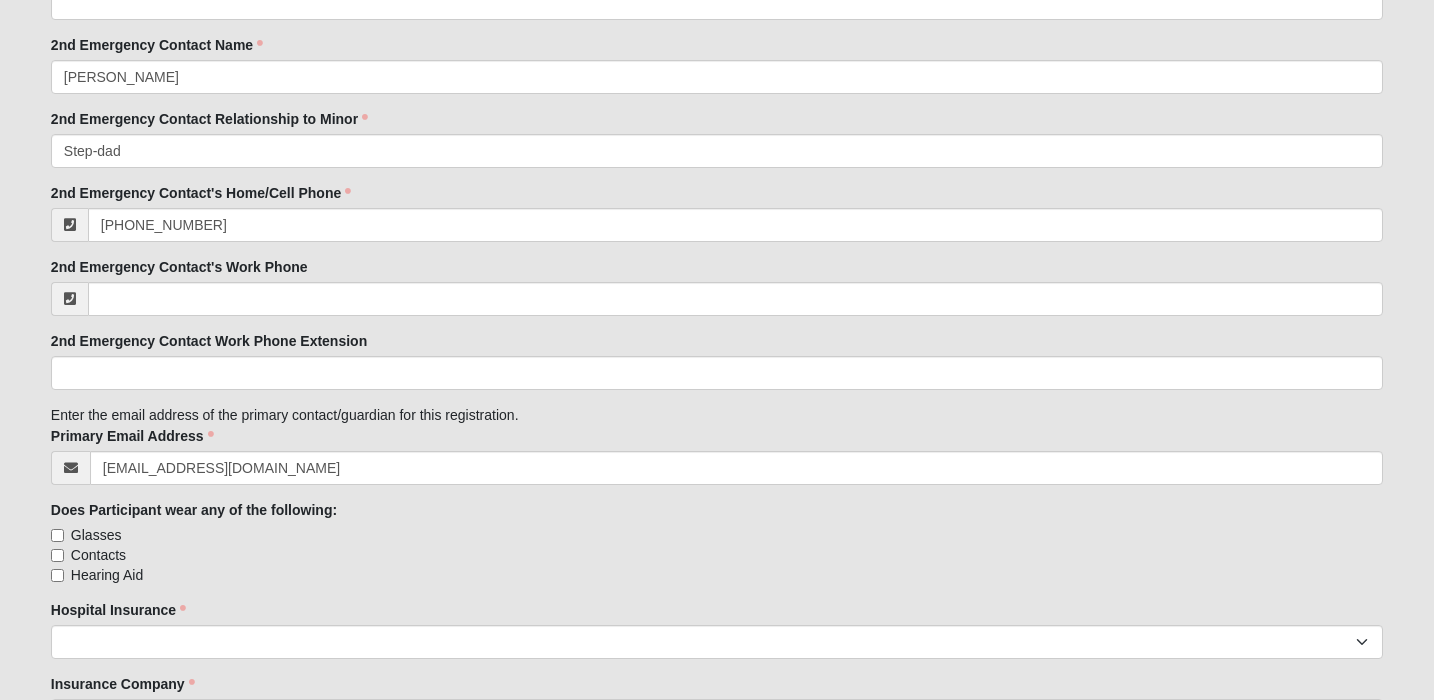 click on "Glasses" at bounding box center (717, 535) 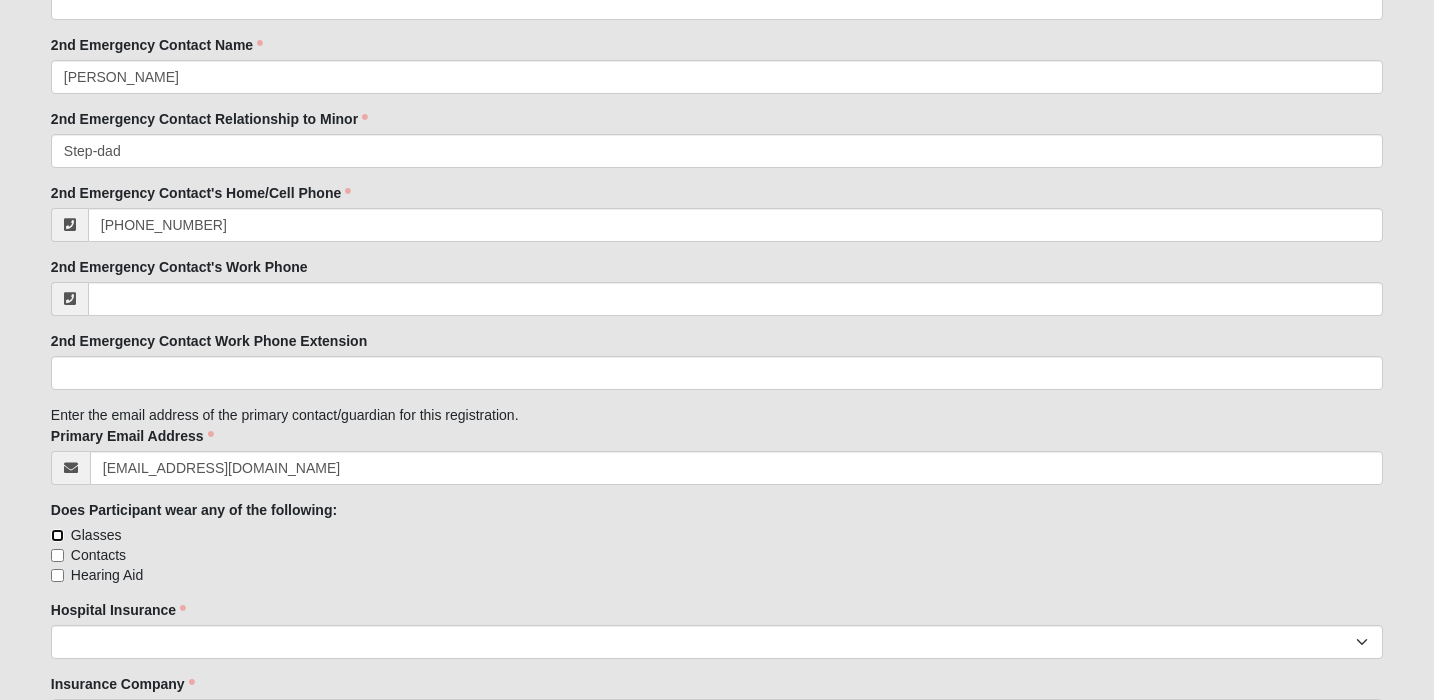 click on "Glasses" at bounding box center [57, 535] 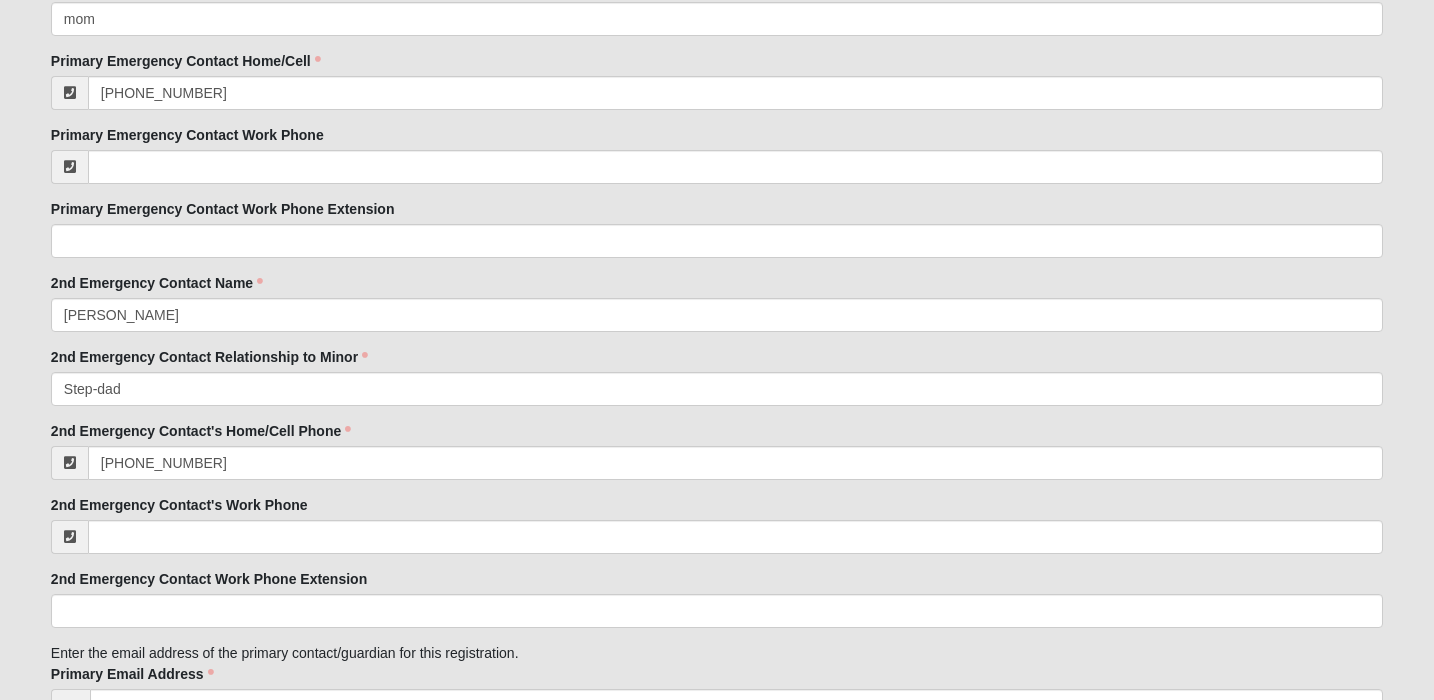 scroll, scrollTop: 2794, scrollLeft: 0, axis: vertical 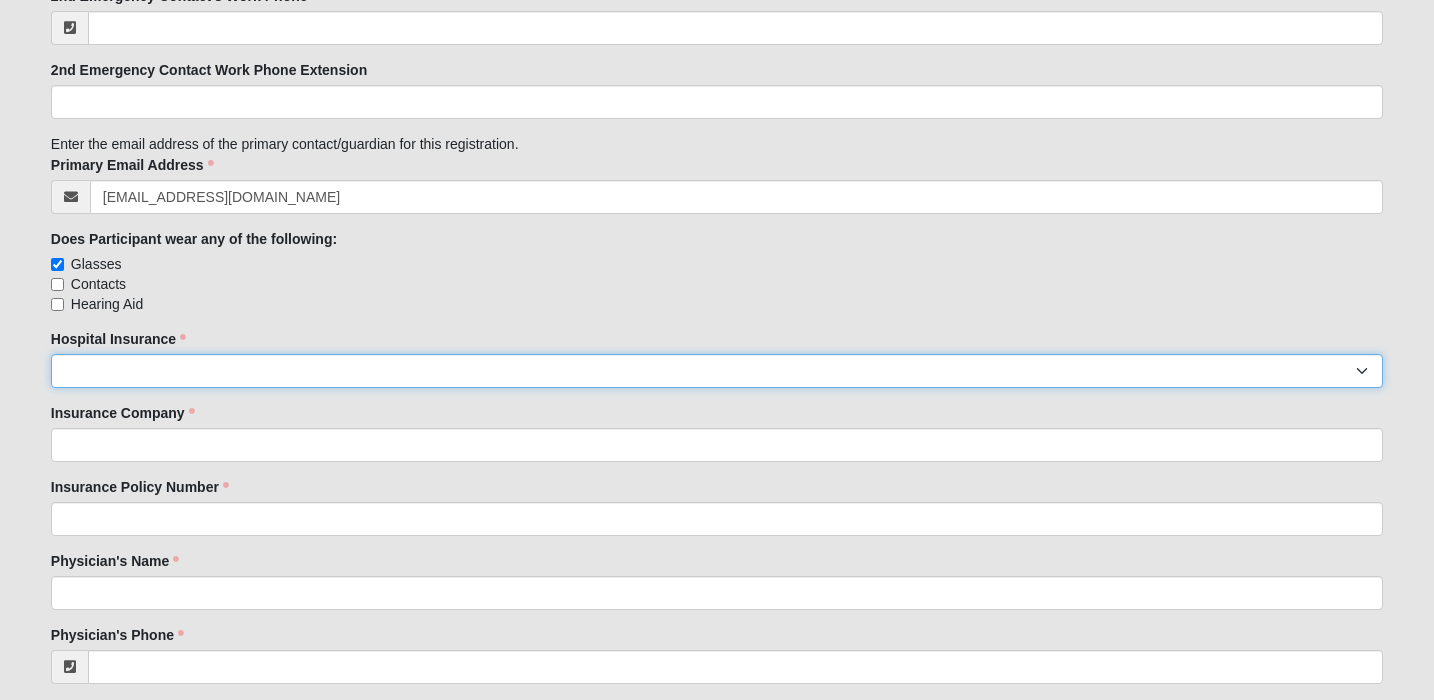 click on "Yes
No" at bounding box center [717, 371] 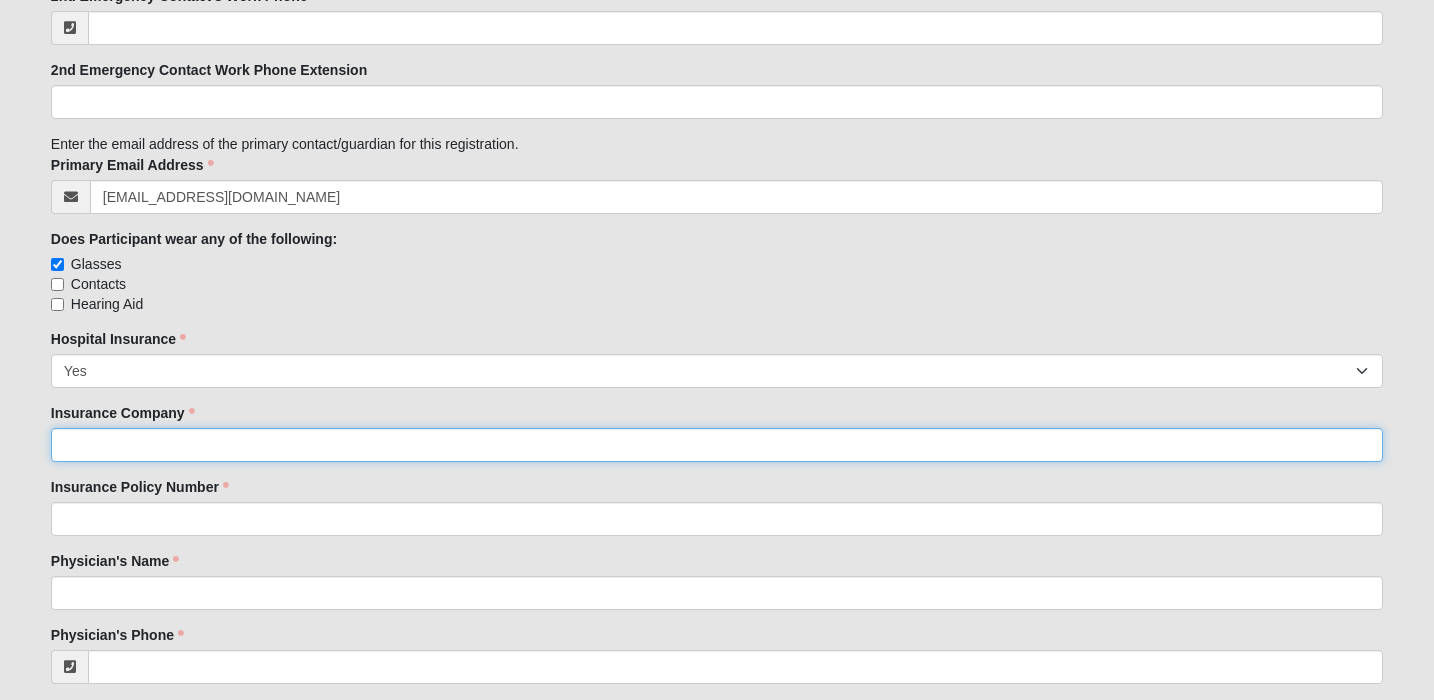 click on "Insurance Company" at bounding box center (717, 445) 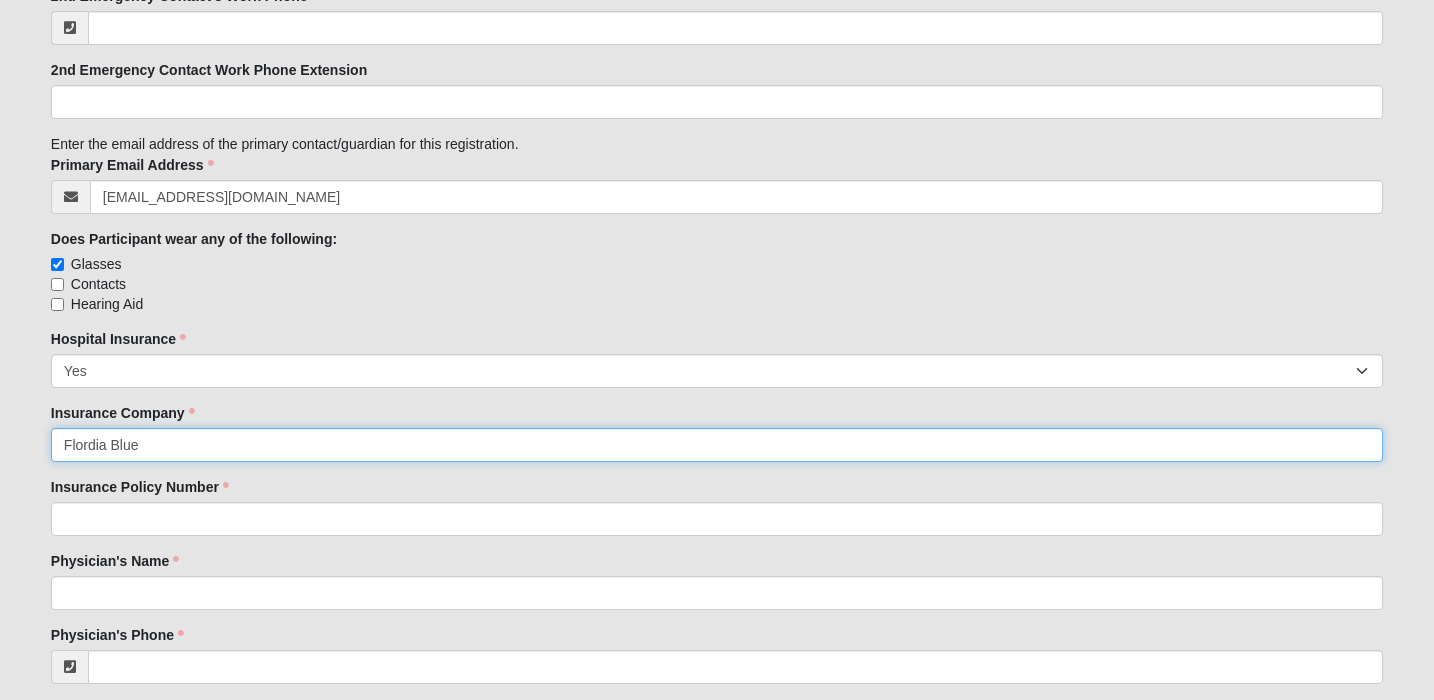 click on "Flordia Blue" at bounding box center (717, 445) 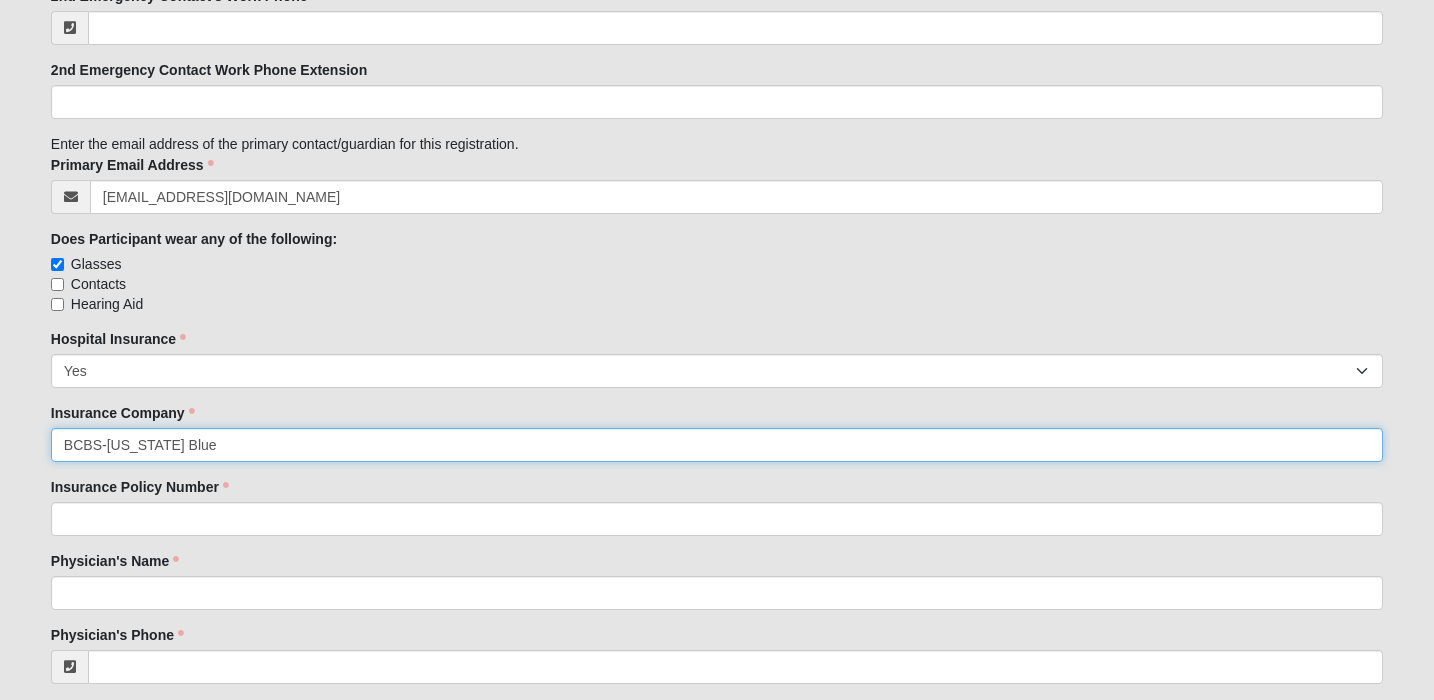 type on "BCBS-Florida Blue" 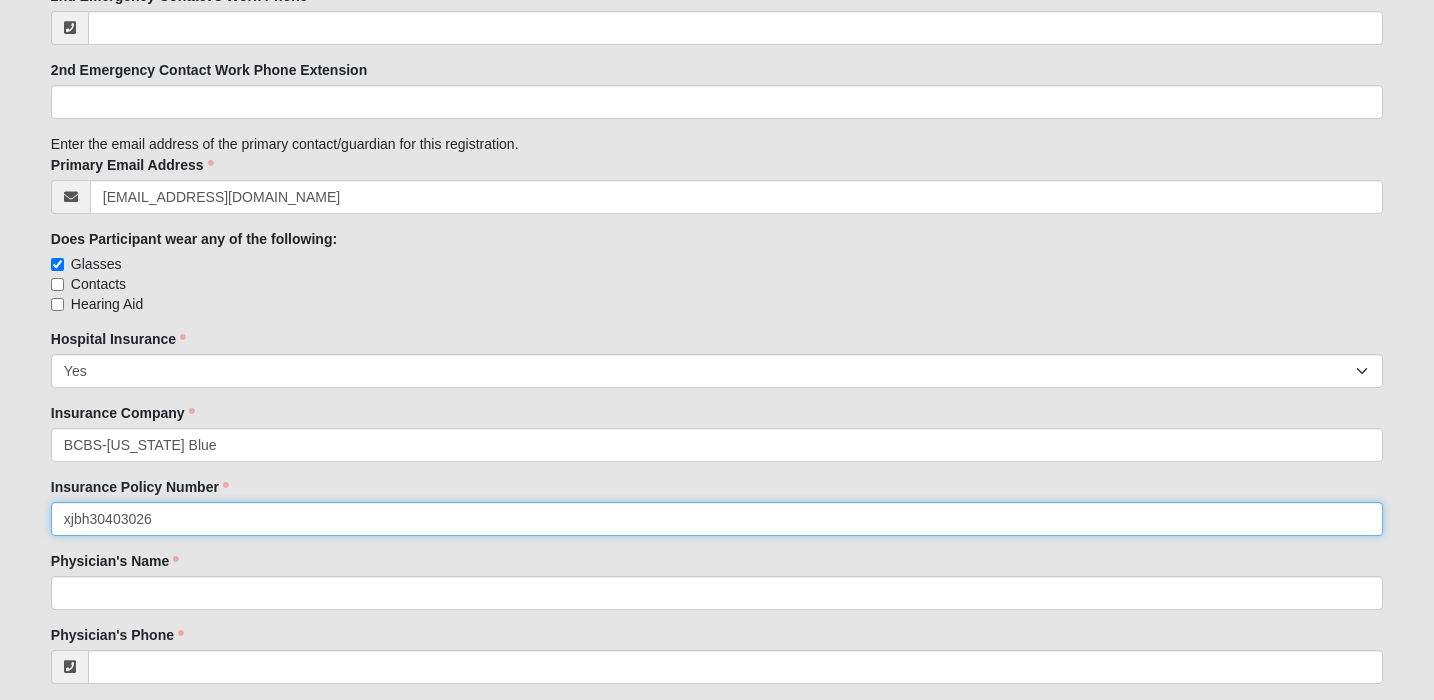 type on "xjbh30403026" 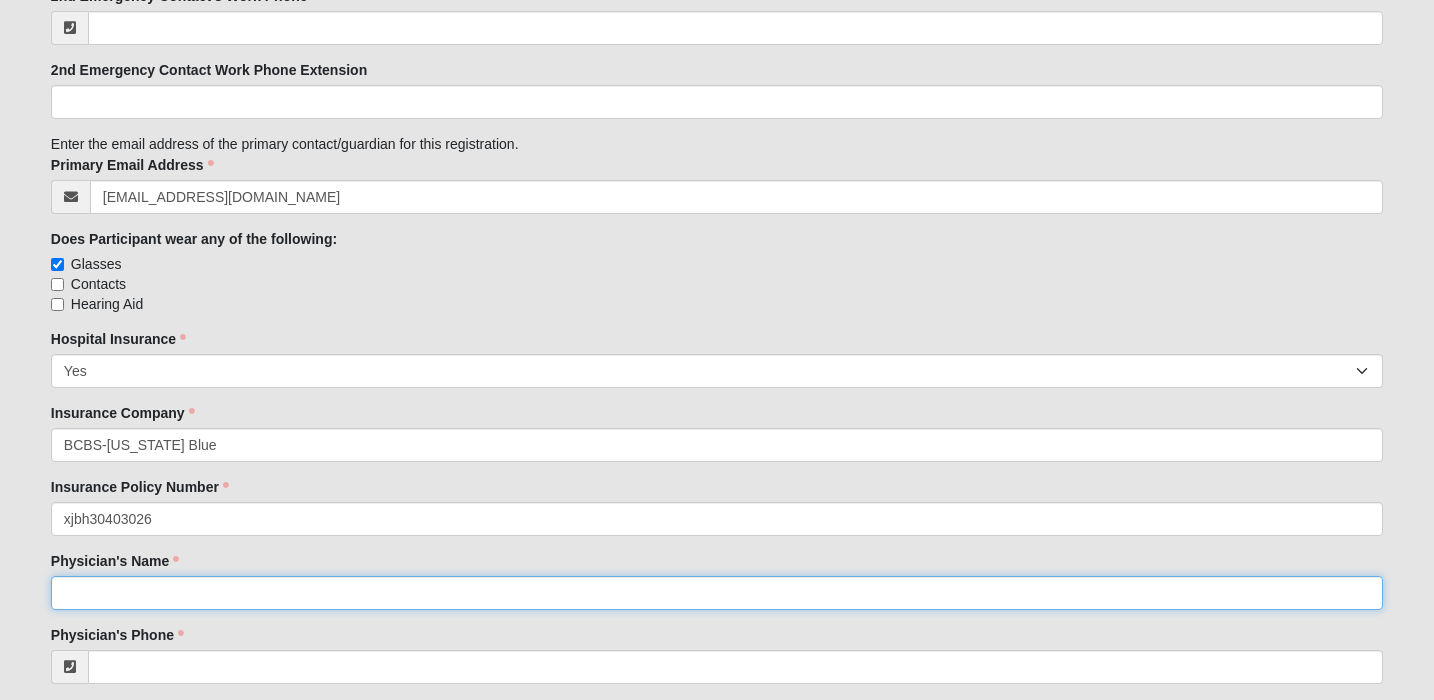 click on "Physician's Name" at bounding box center (717, 593) 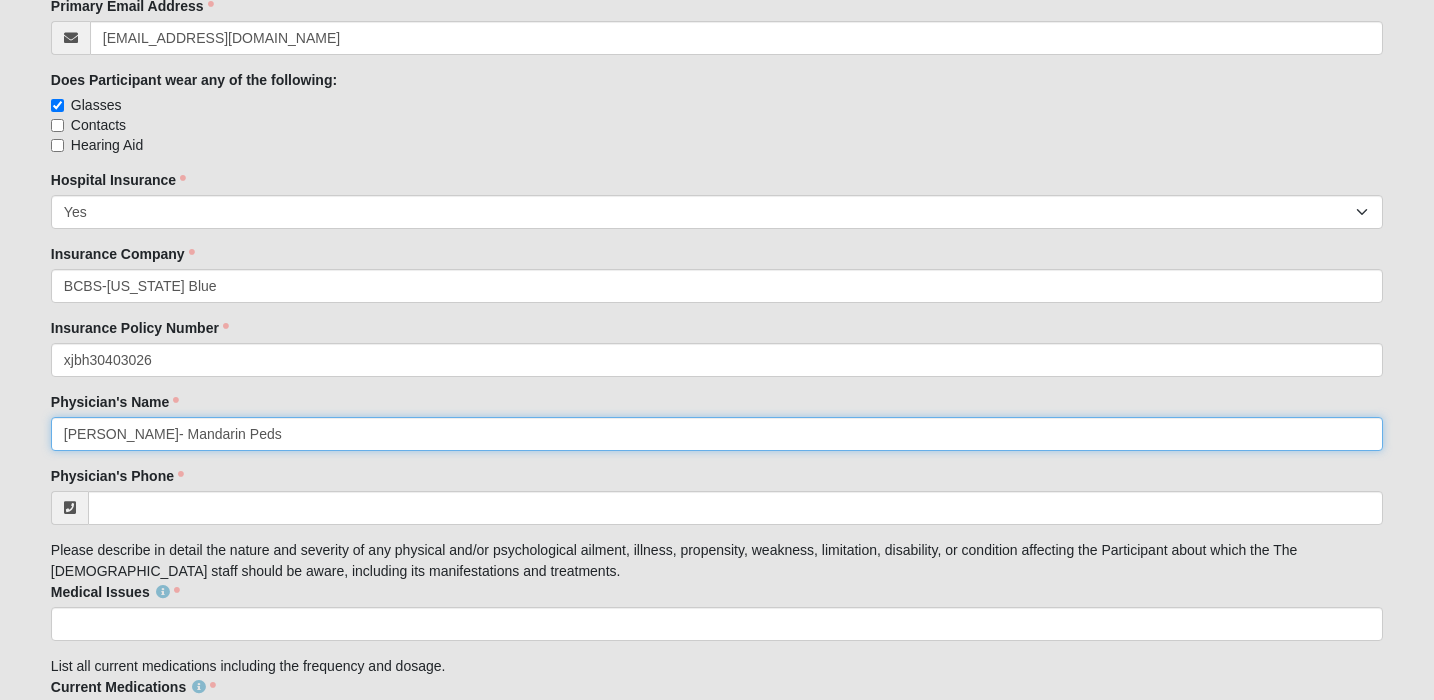 scroll, scrollTop: 2975, scrollLeft: 0, axis: vertical 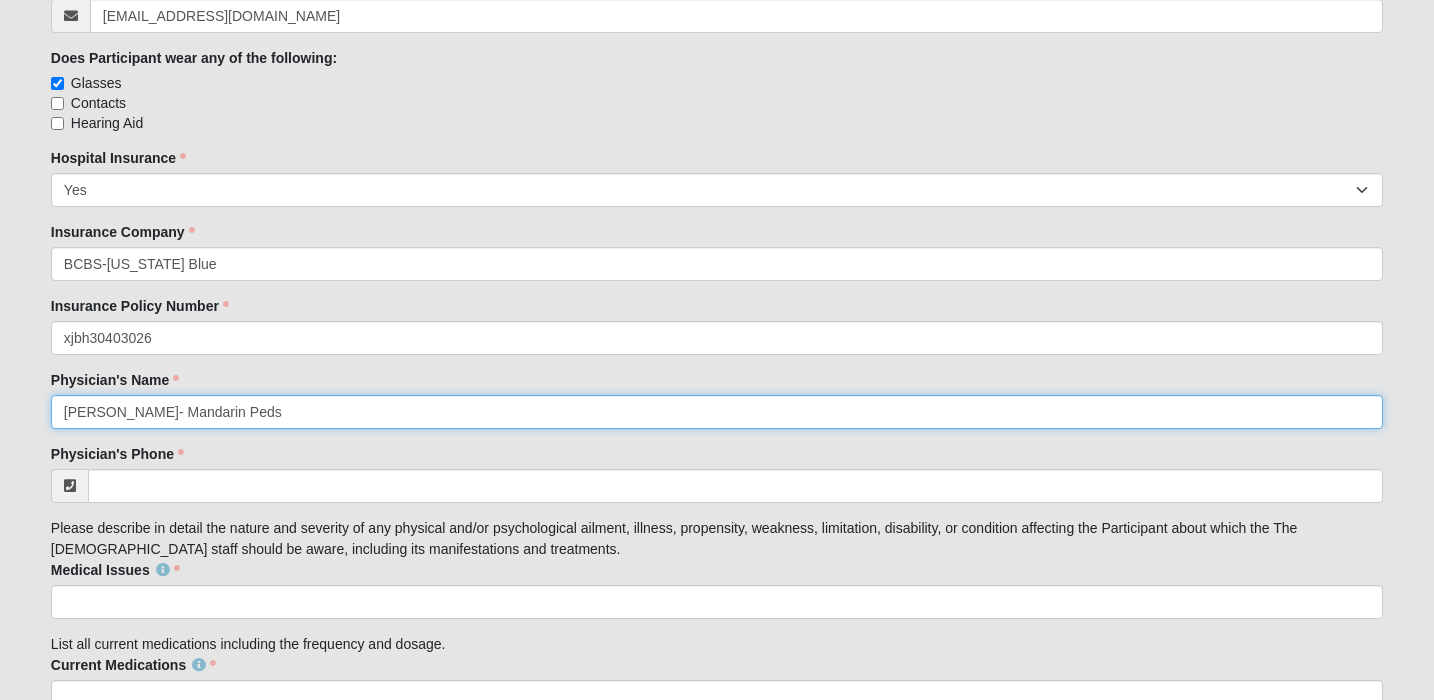 type on "Rustin Buffinton- Mandarin Peds" 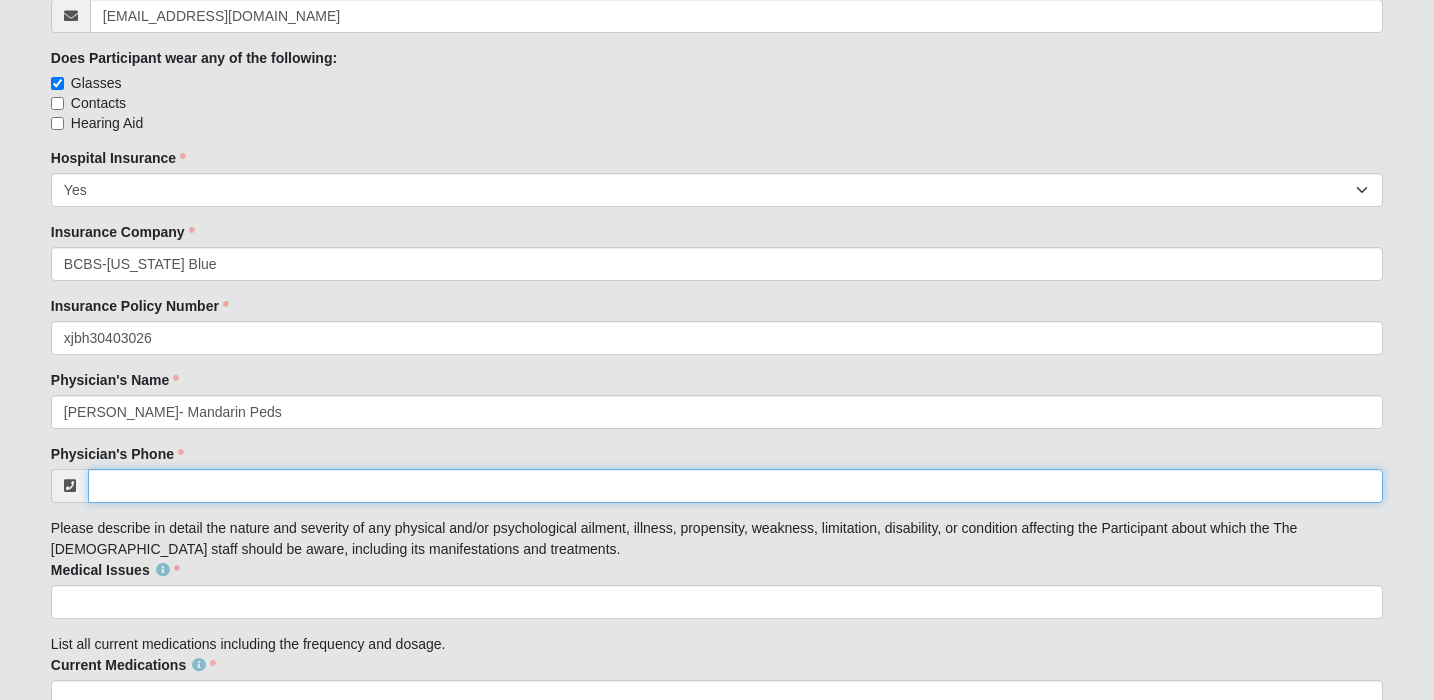 click on "Physician's Phone" at bounding box center [735, 486] 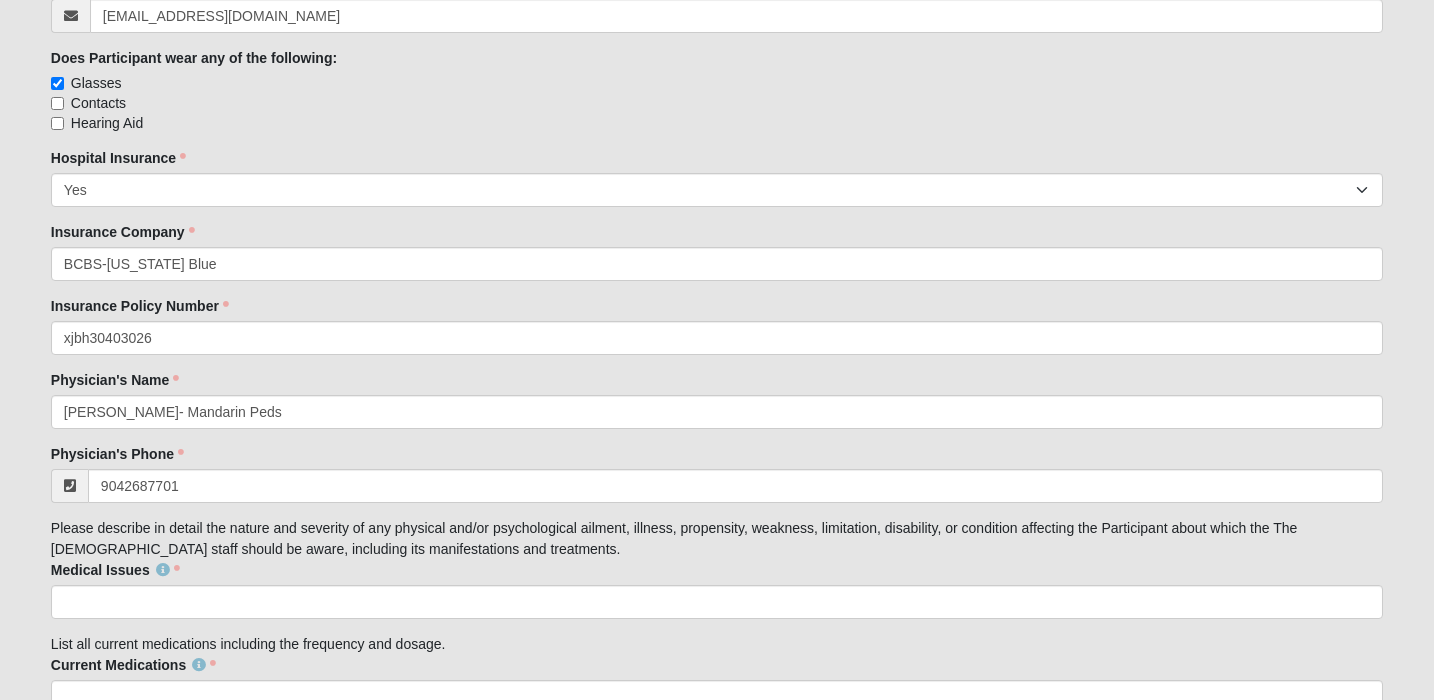 type on "(904) 268-7701" 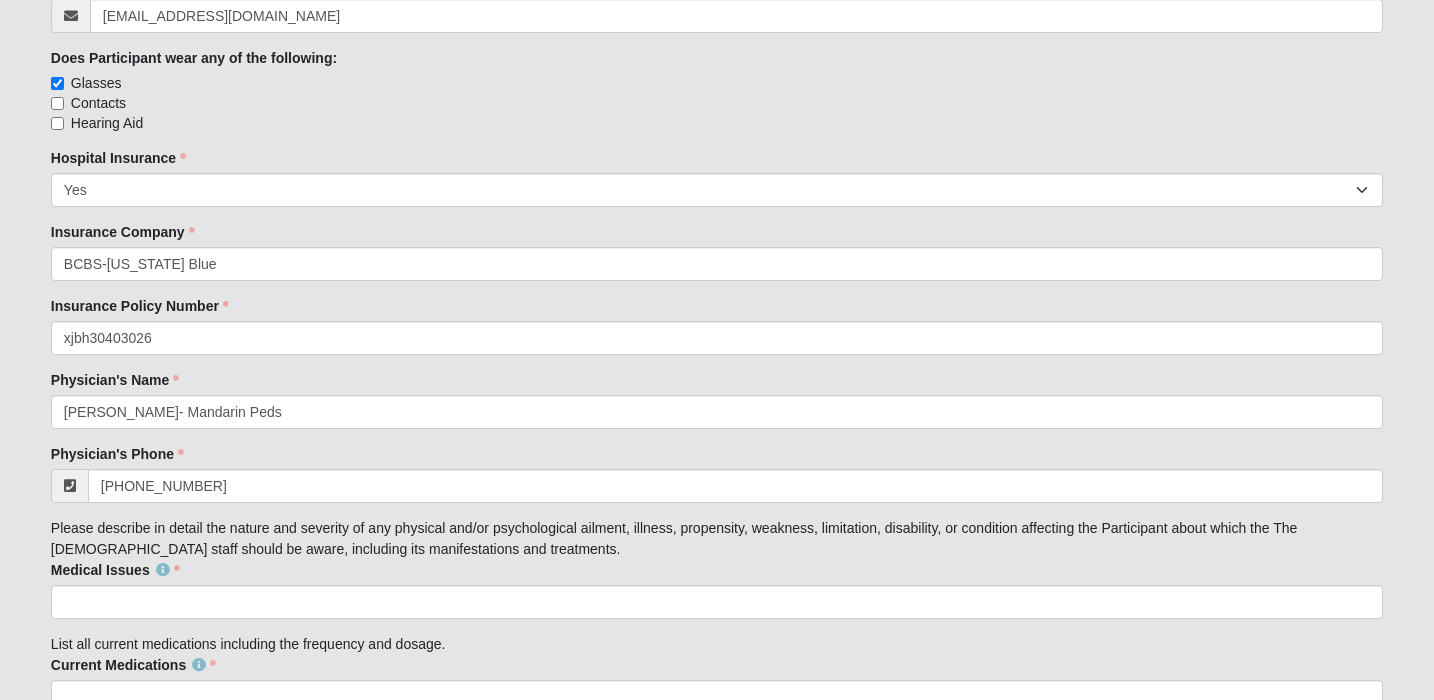 click on "Student
33.333333333333333333333333330% Complete
Student is in the same immediate family as
Jessica Smith
None of the above
Answer to which family is required.
Family Member to Register
Jessica Smith
Raegan Dudney
Bailey Smith
Brenton Smith
Ella Dudney
Student
First Name
Brenton
First Name is required.
Student
Last Name
Smith
Last Name is required." at bounding box center (717, -933) 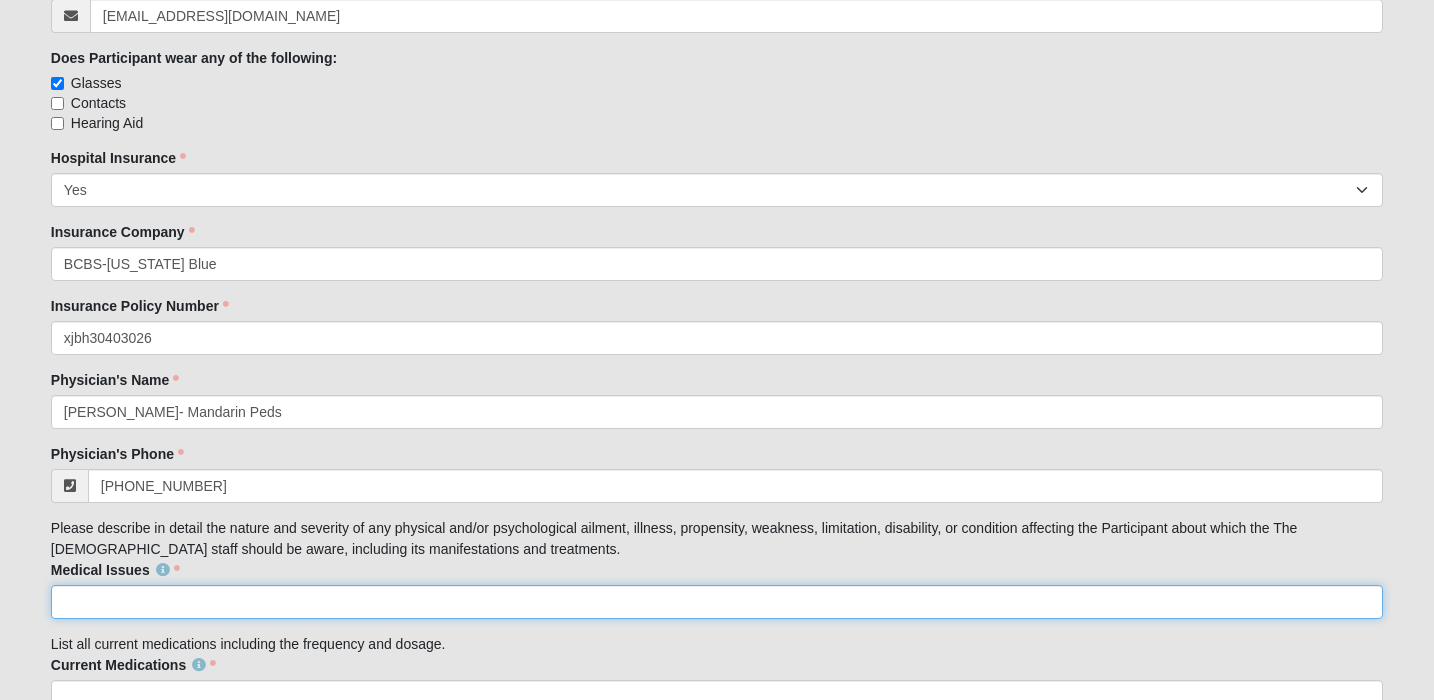 click on "Medical Issues" at bounding box center [717, 602] 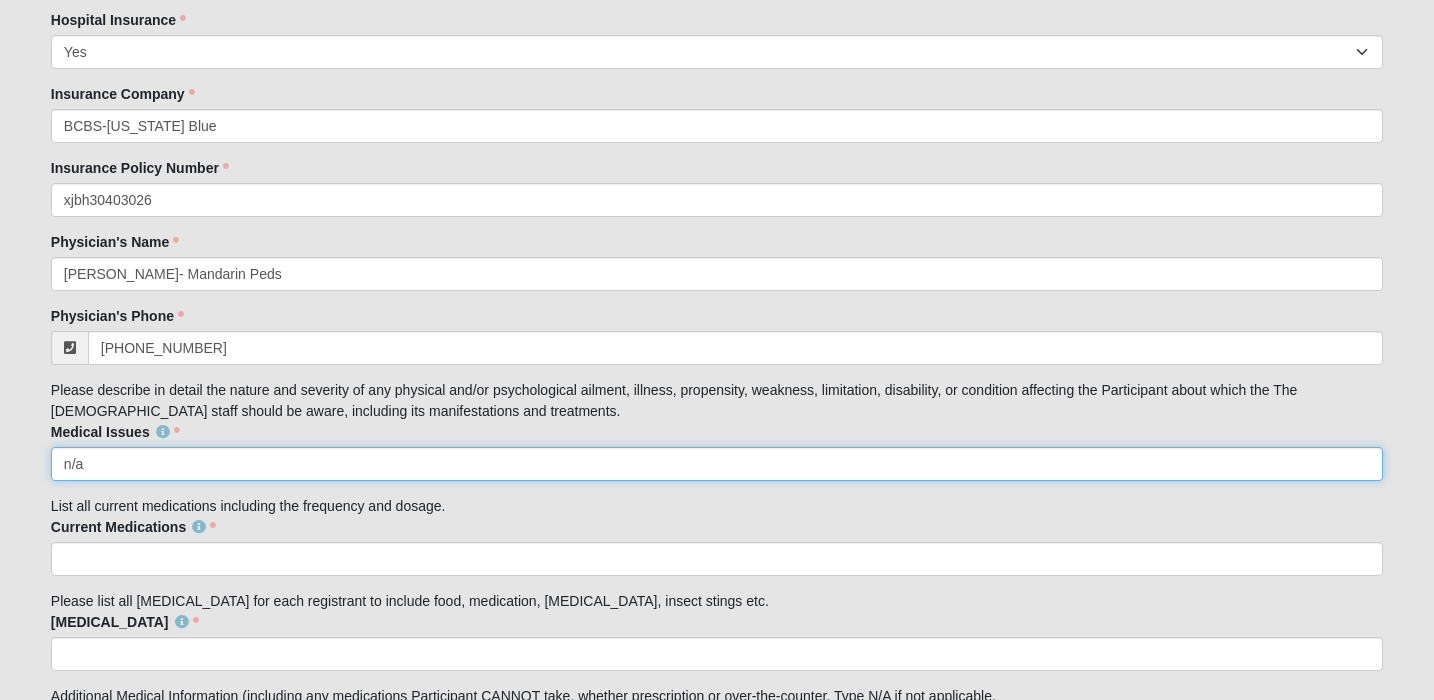 scroll, scrollTop: 3161, scrollLeft: 0, axis: vertical 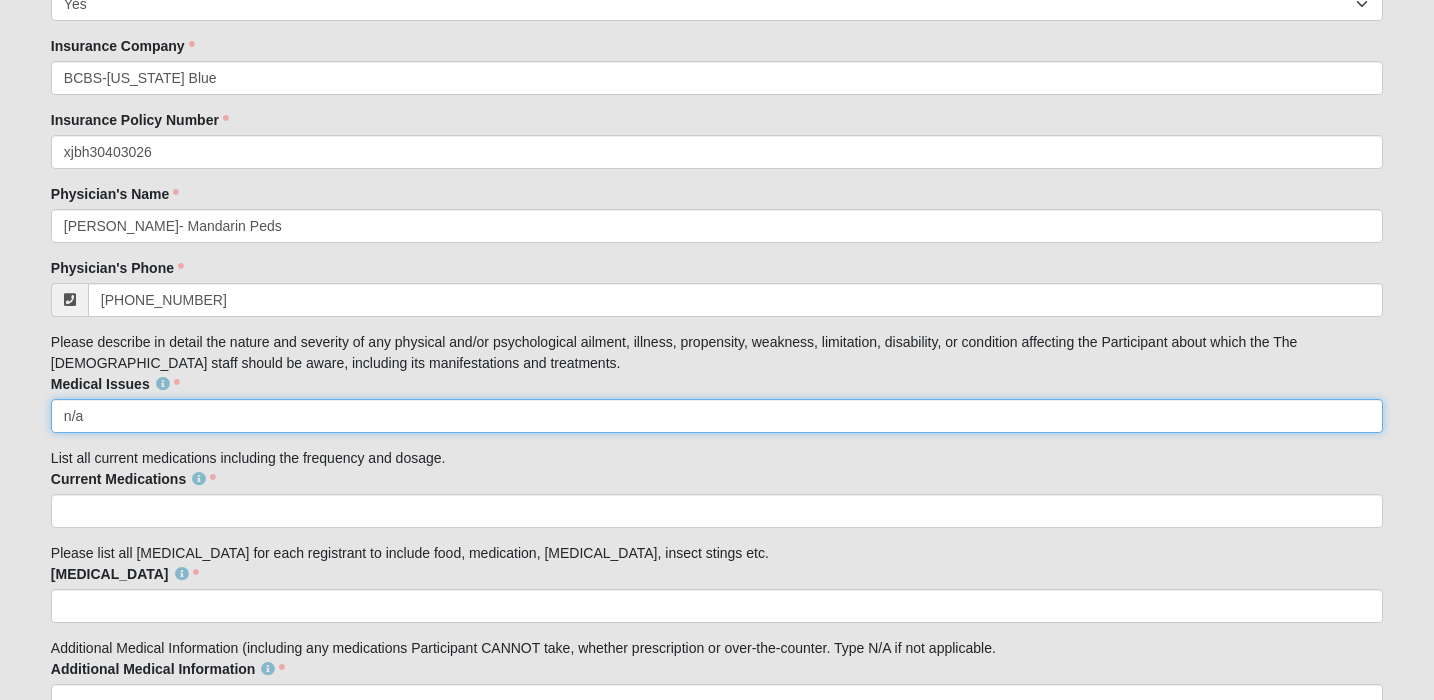 type on "n/a" 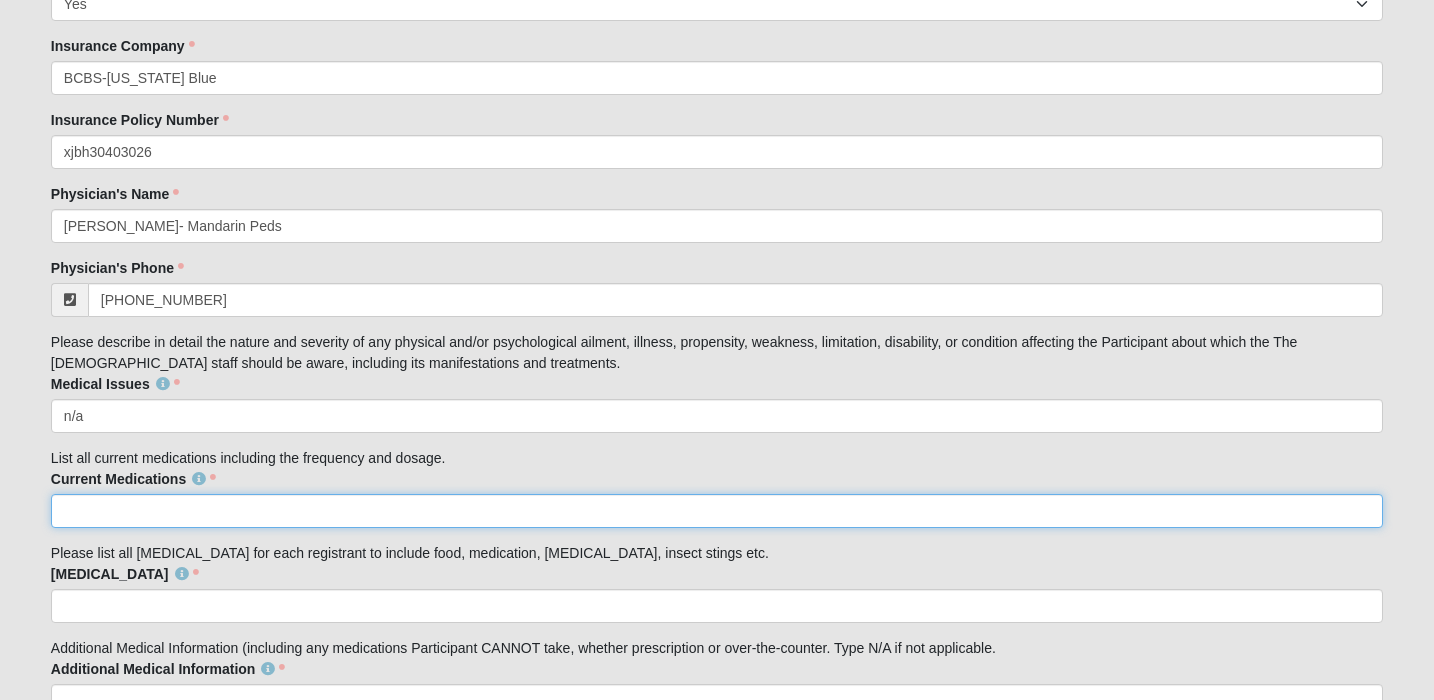 click on "Current Medications" at bounding box center [717, 511] 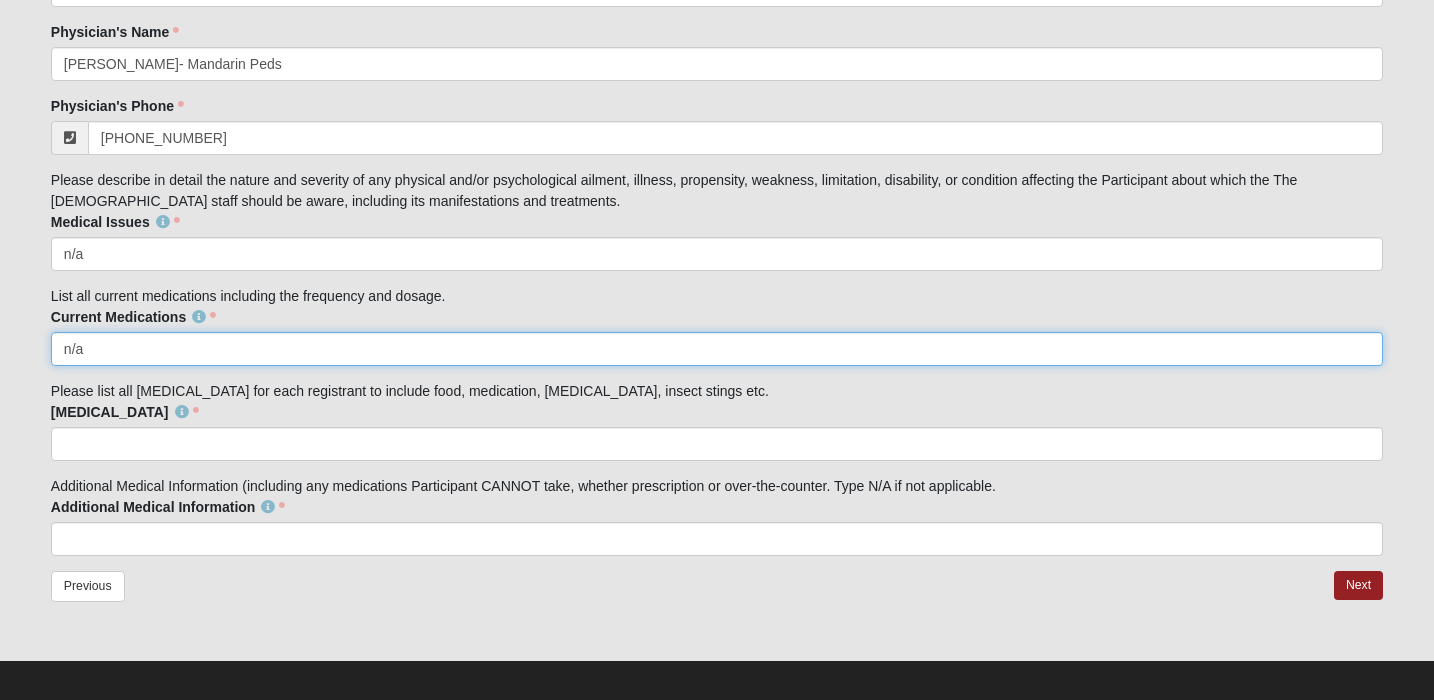 scroll, scrollTop: 3335, scrollLeft: 0, axis: vertical 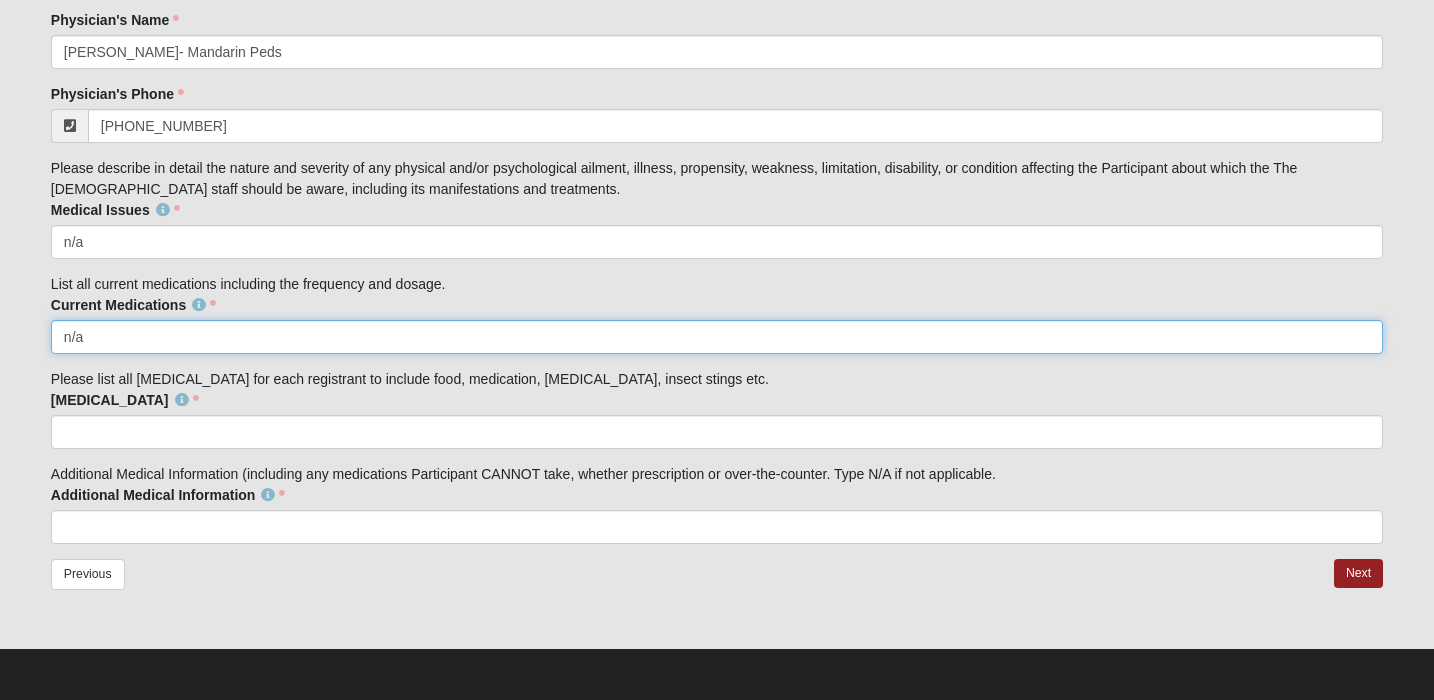 type on "n/a" 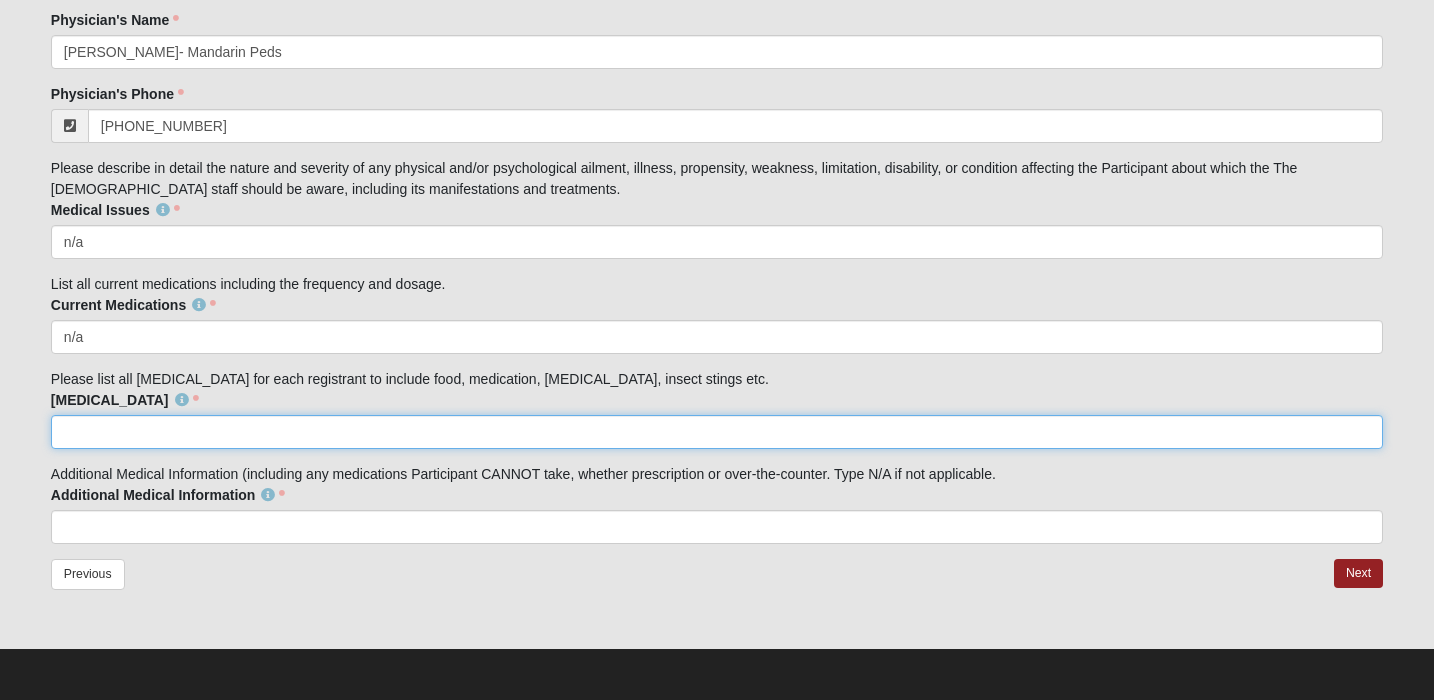 click on "Allergies" at bounding box center (717, 432) 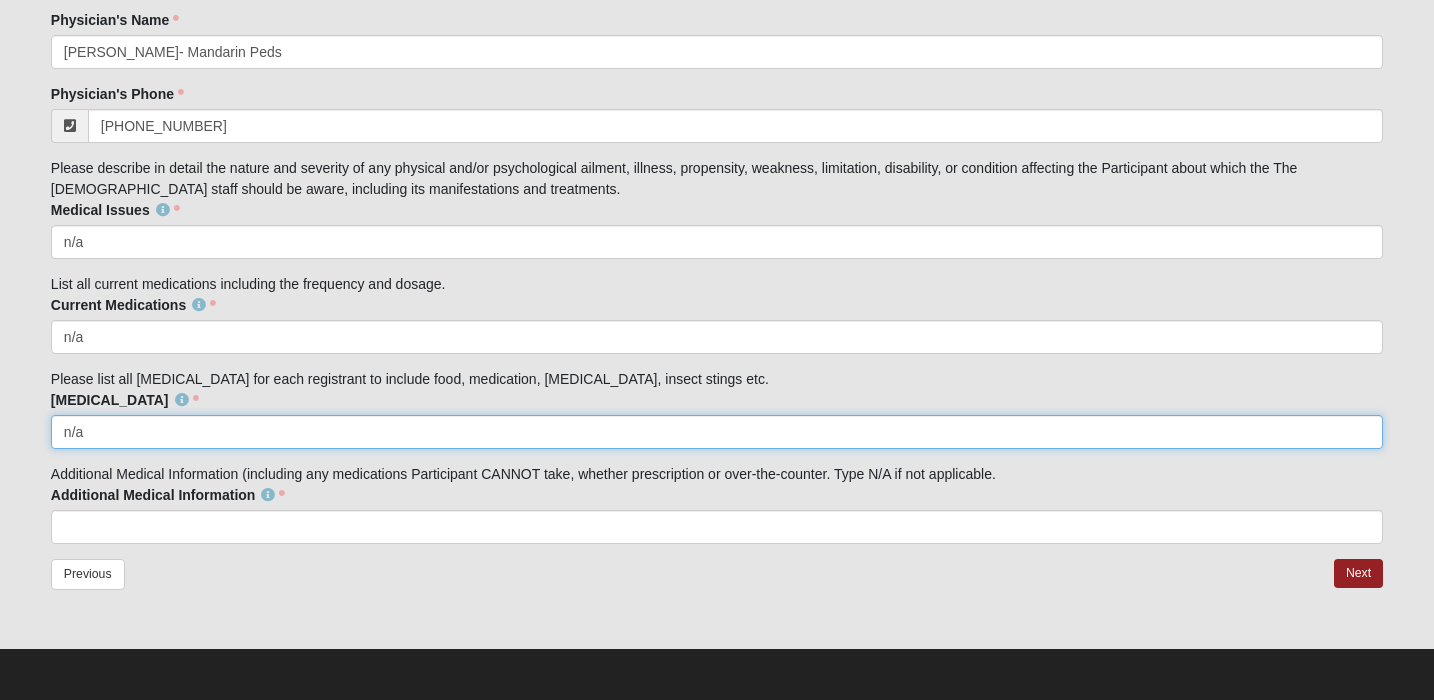 type on "n/a" 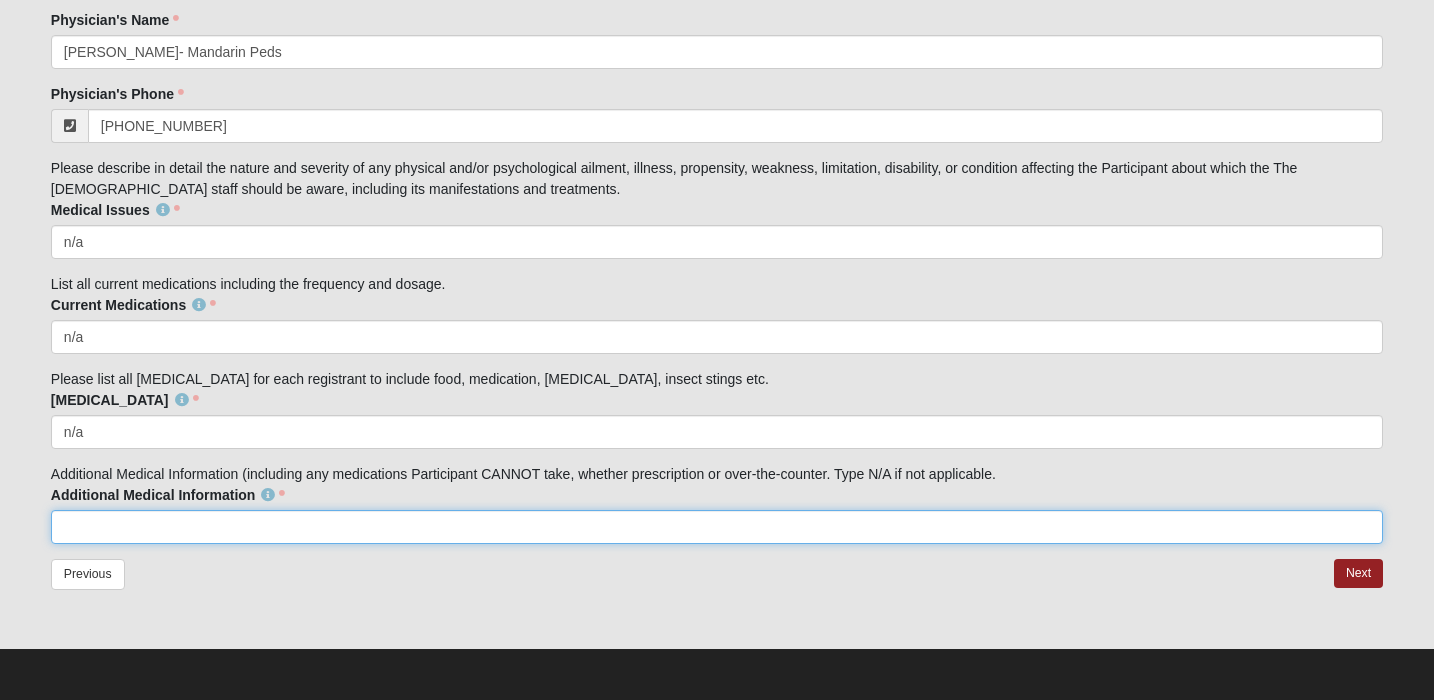 click on "Additional Medical Information" at bounding box center (717, 527) 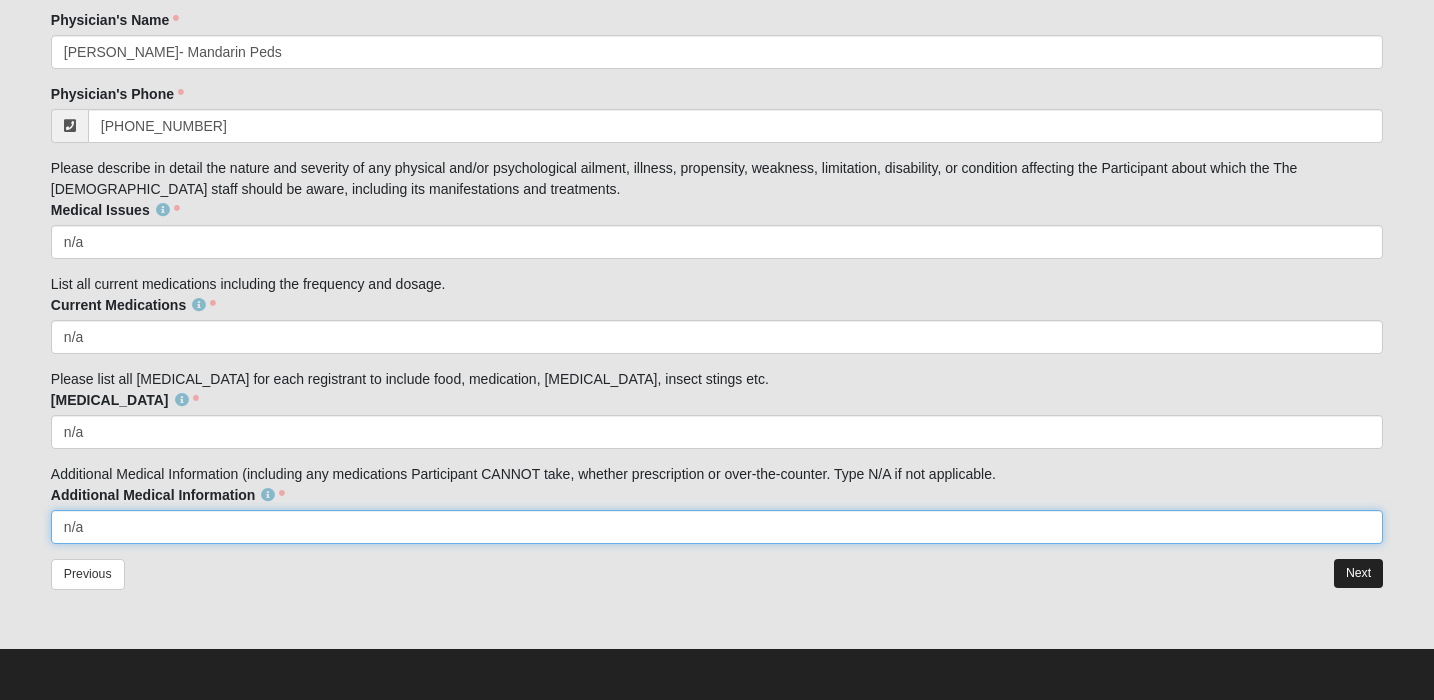 type on "n/a" 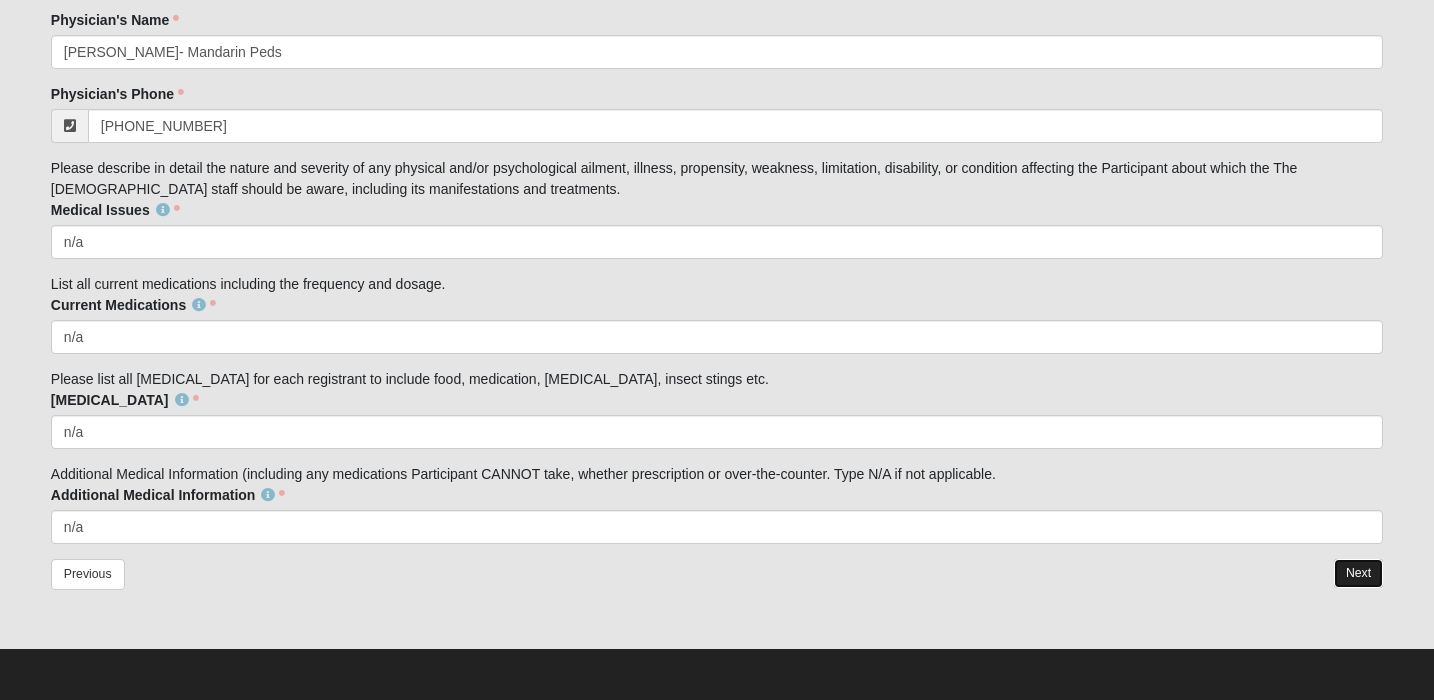 click on "Next" at bounding box center [1358, 573] 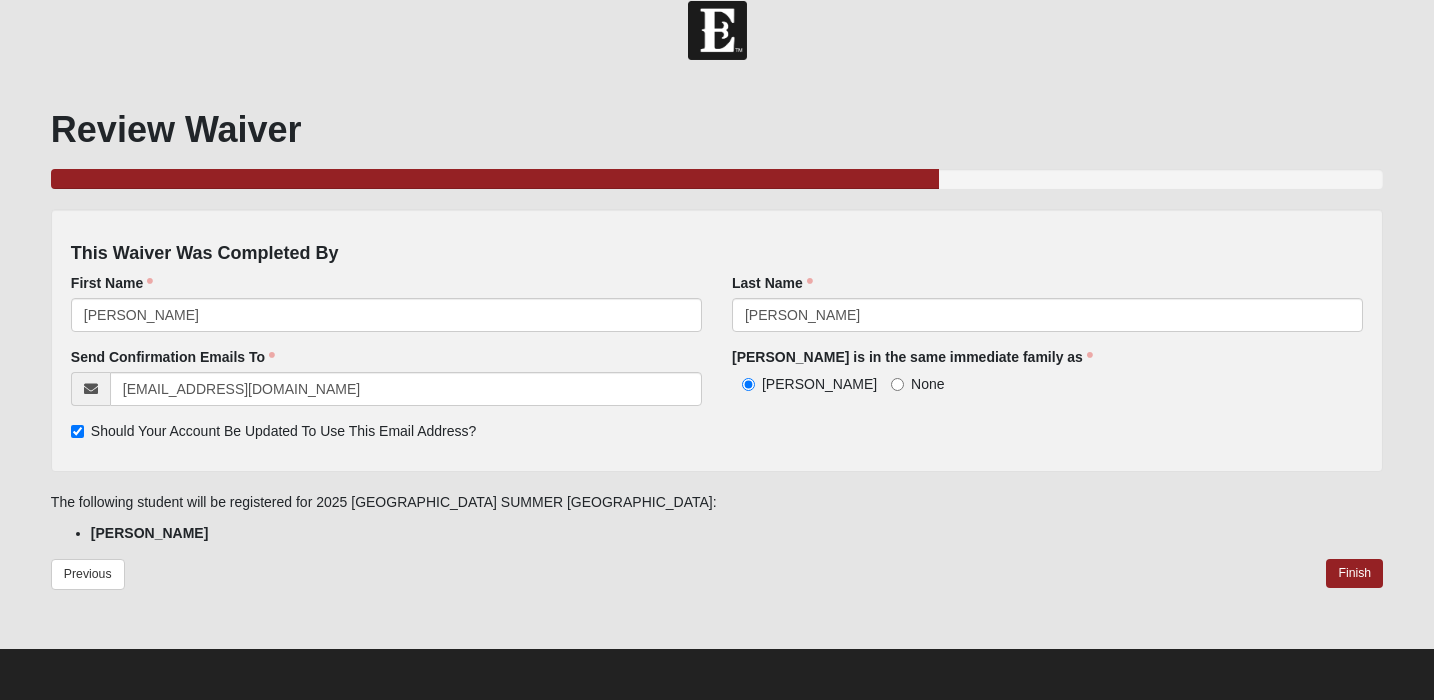 scroll, scrollTop: 0, scrollLeft: 0, axis: both 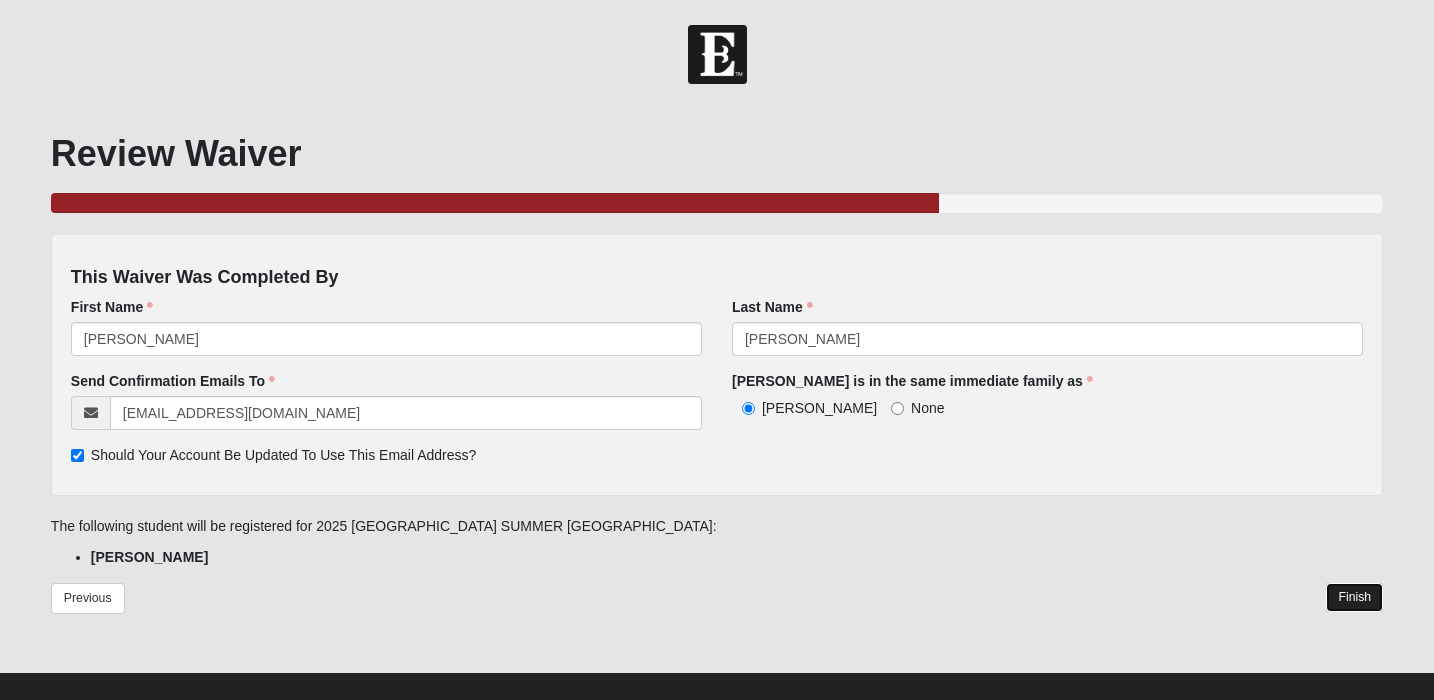 click on "Finish" at bounding box center (1354, 597) 